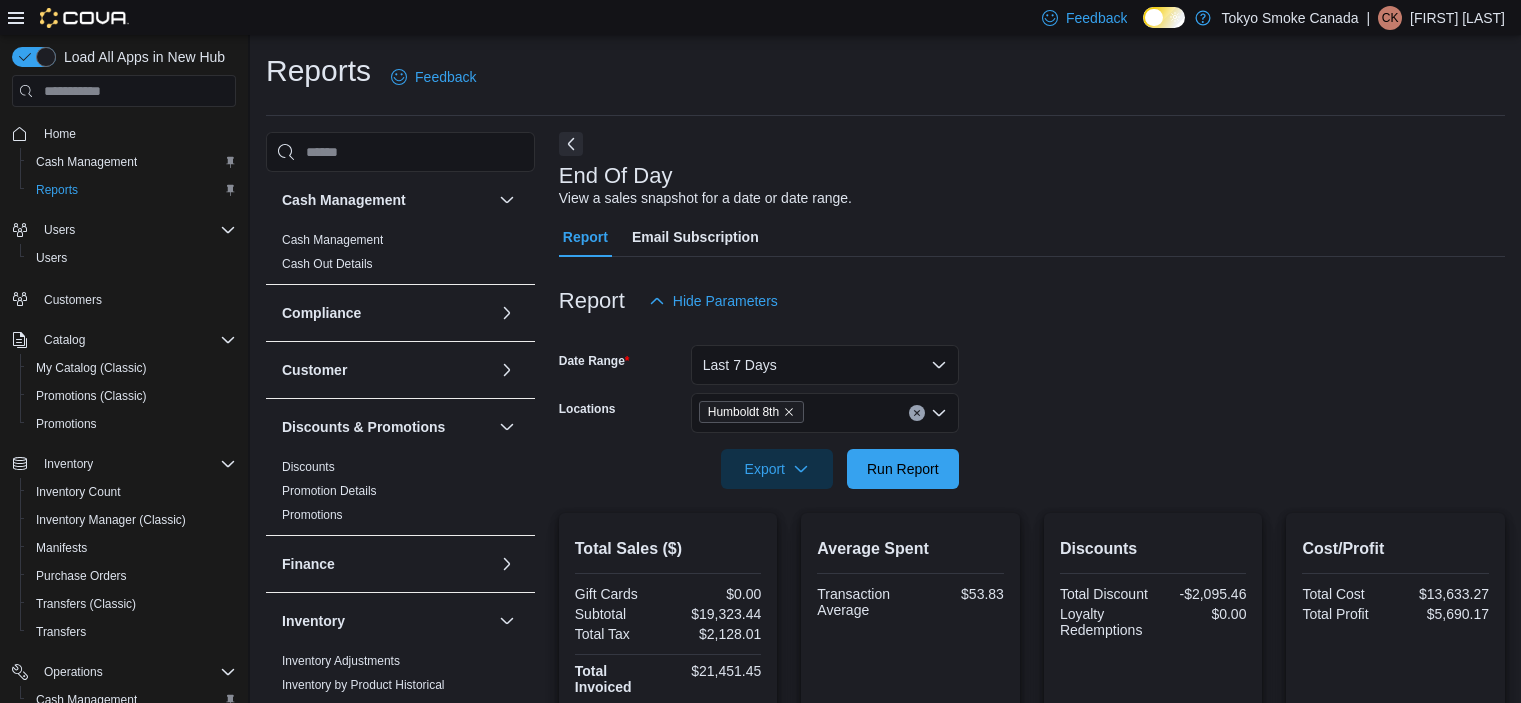 scroll, scrollTop: 400, scrollLeft: 0, axis: vertical 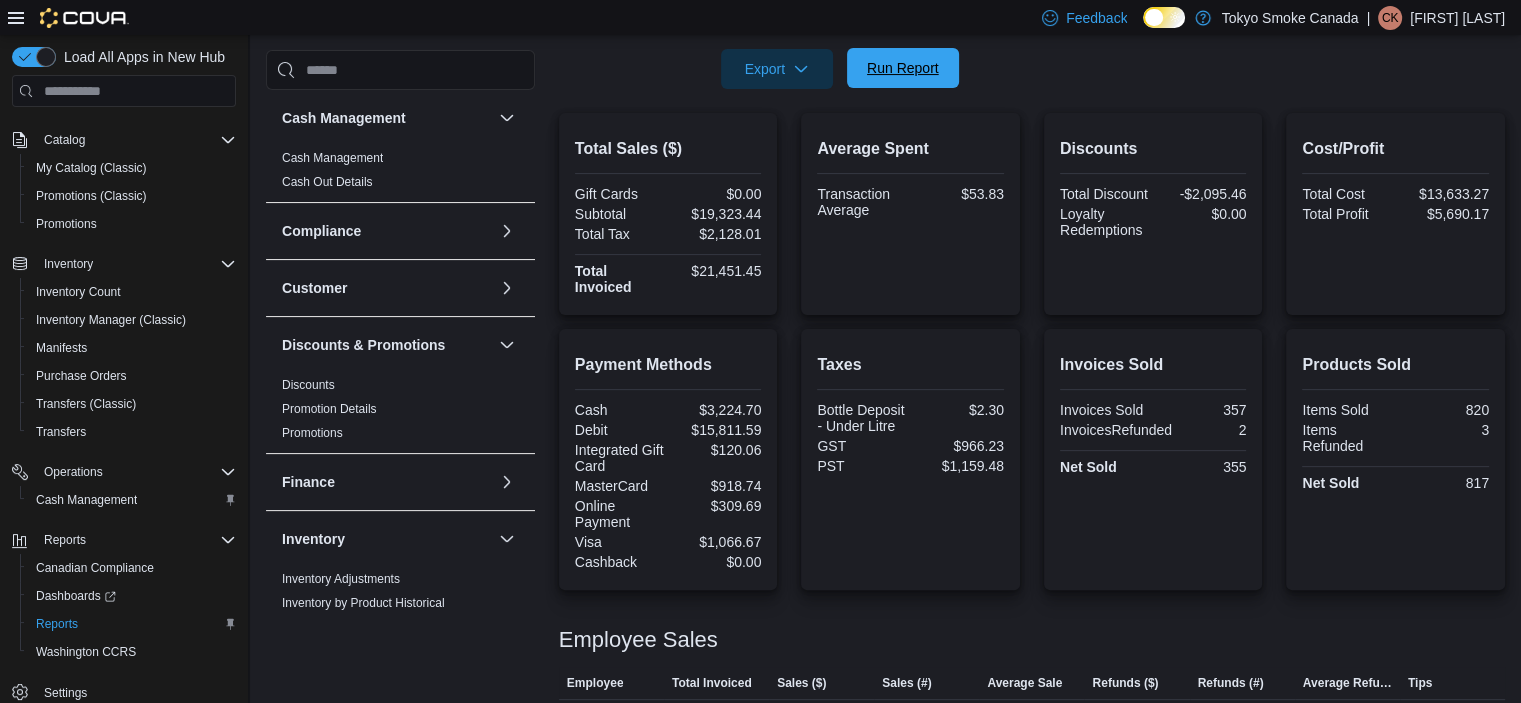click on "Run Report" at bounding box center [903, 68] 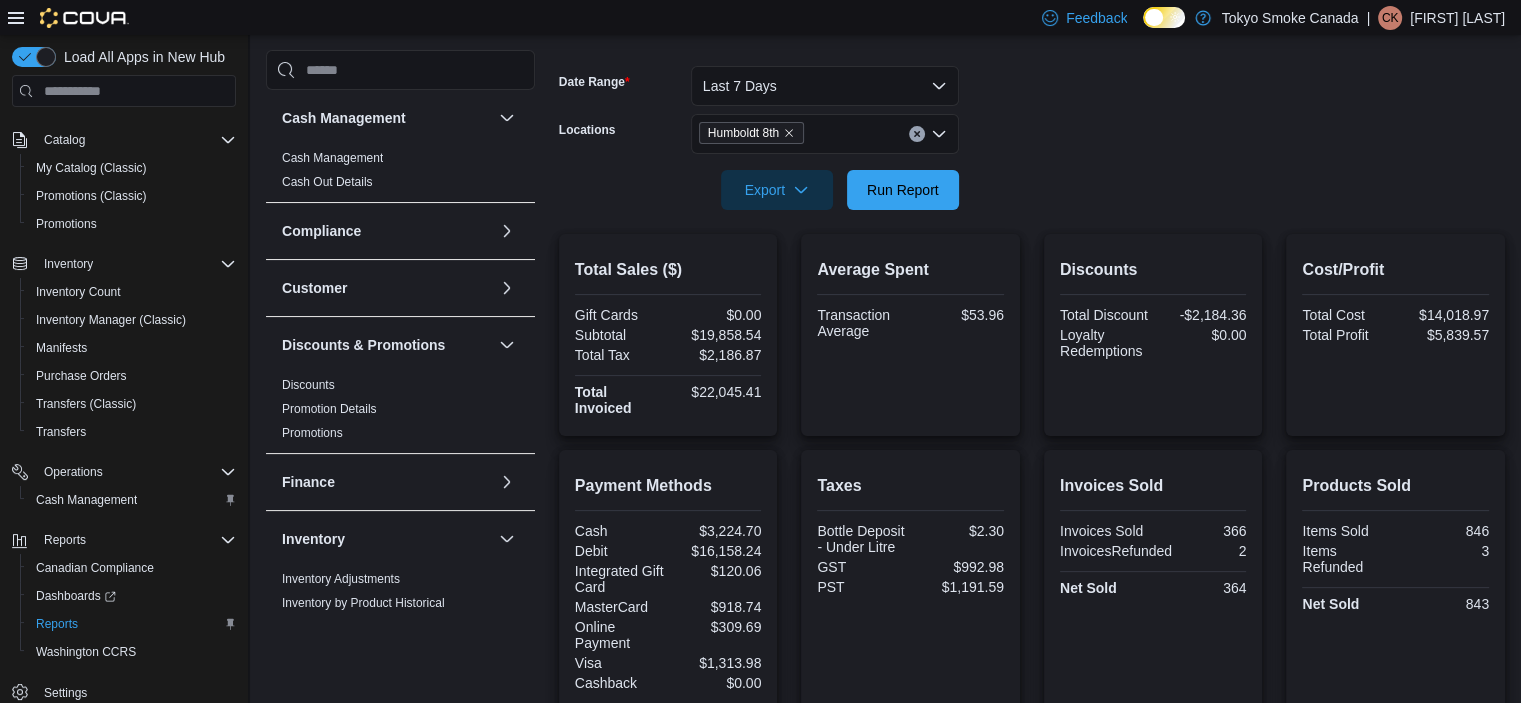 scroll, scrollTop: 0, scrollLeft: 0, axis: both 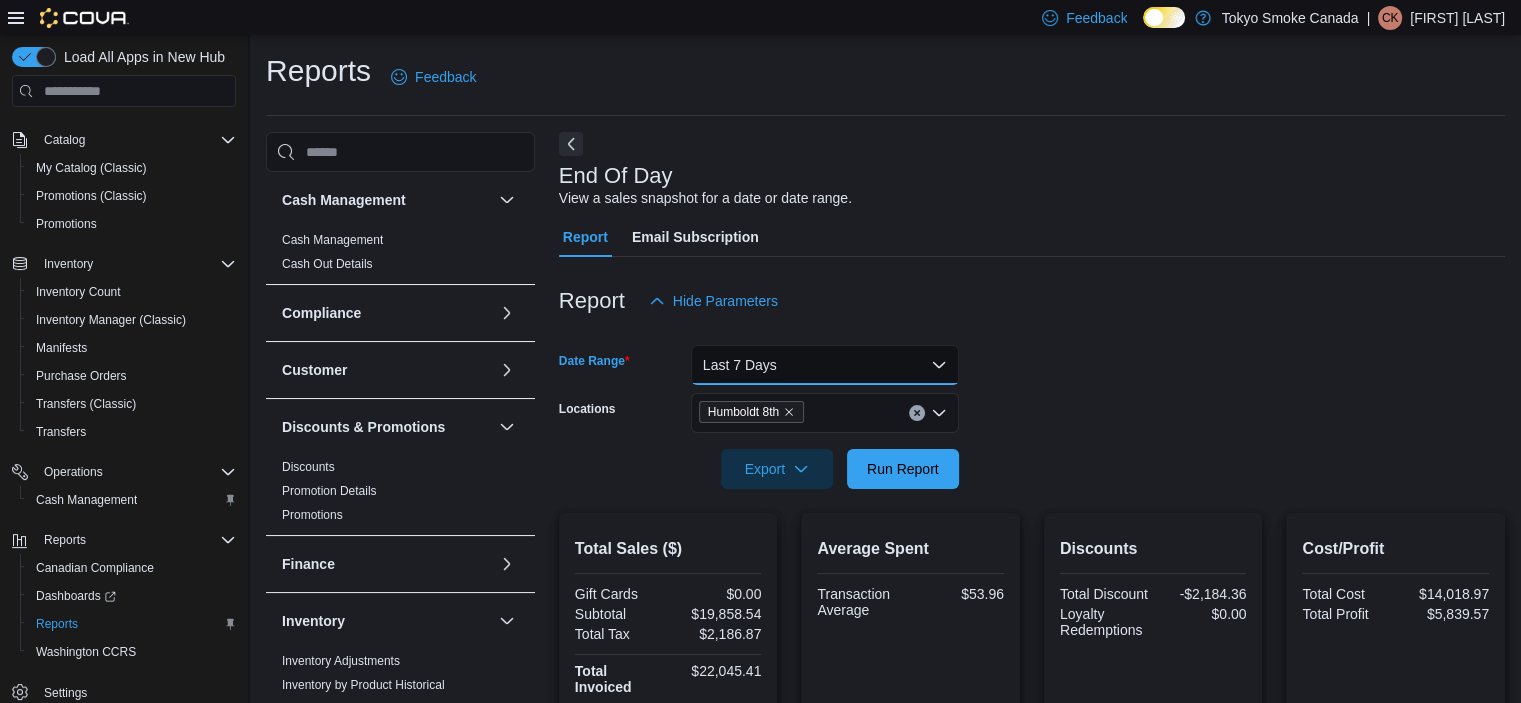 click on "Last 7 Days" at bounding box center [825, 365] 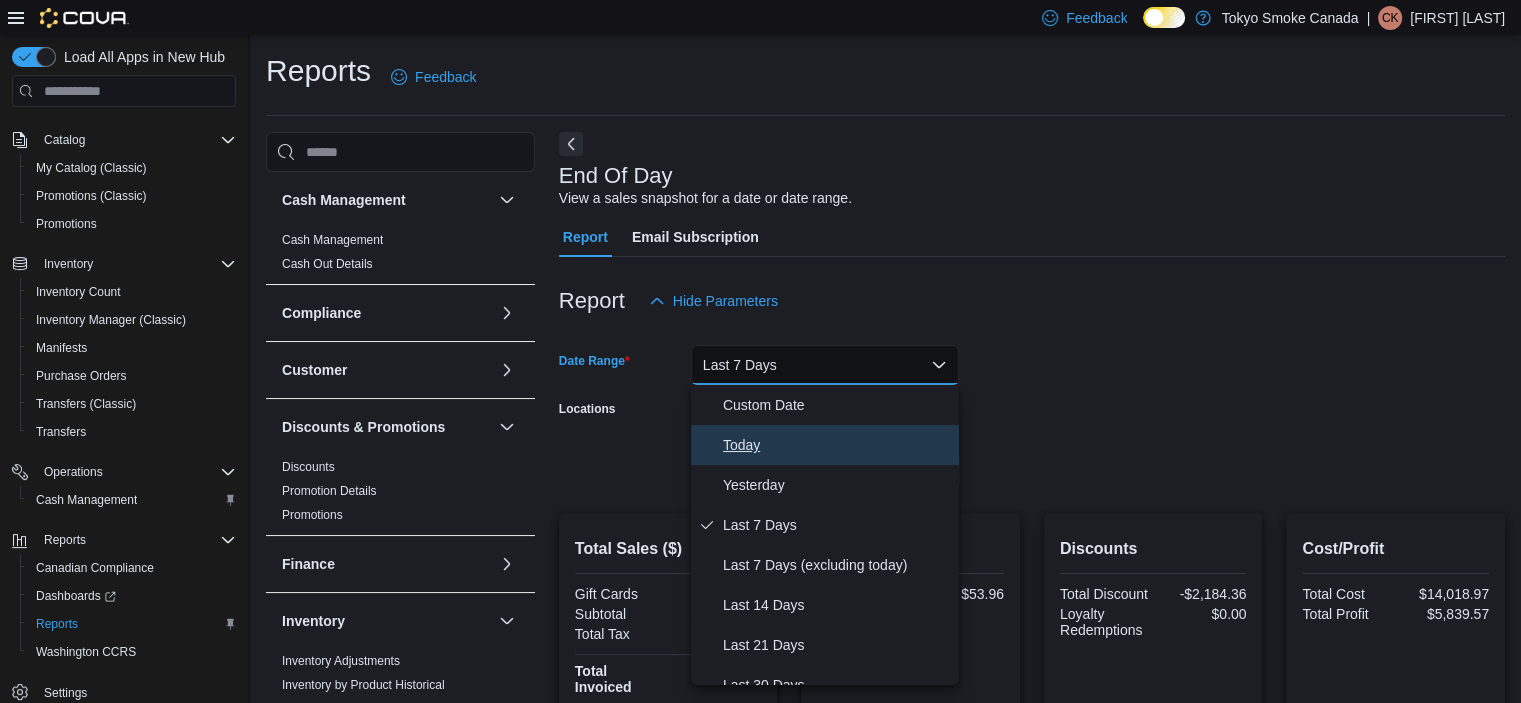 click on "Today" at bounding box center (837, 445) 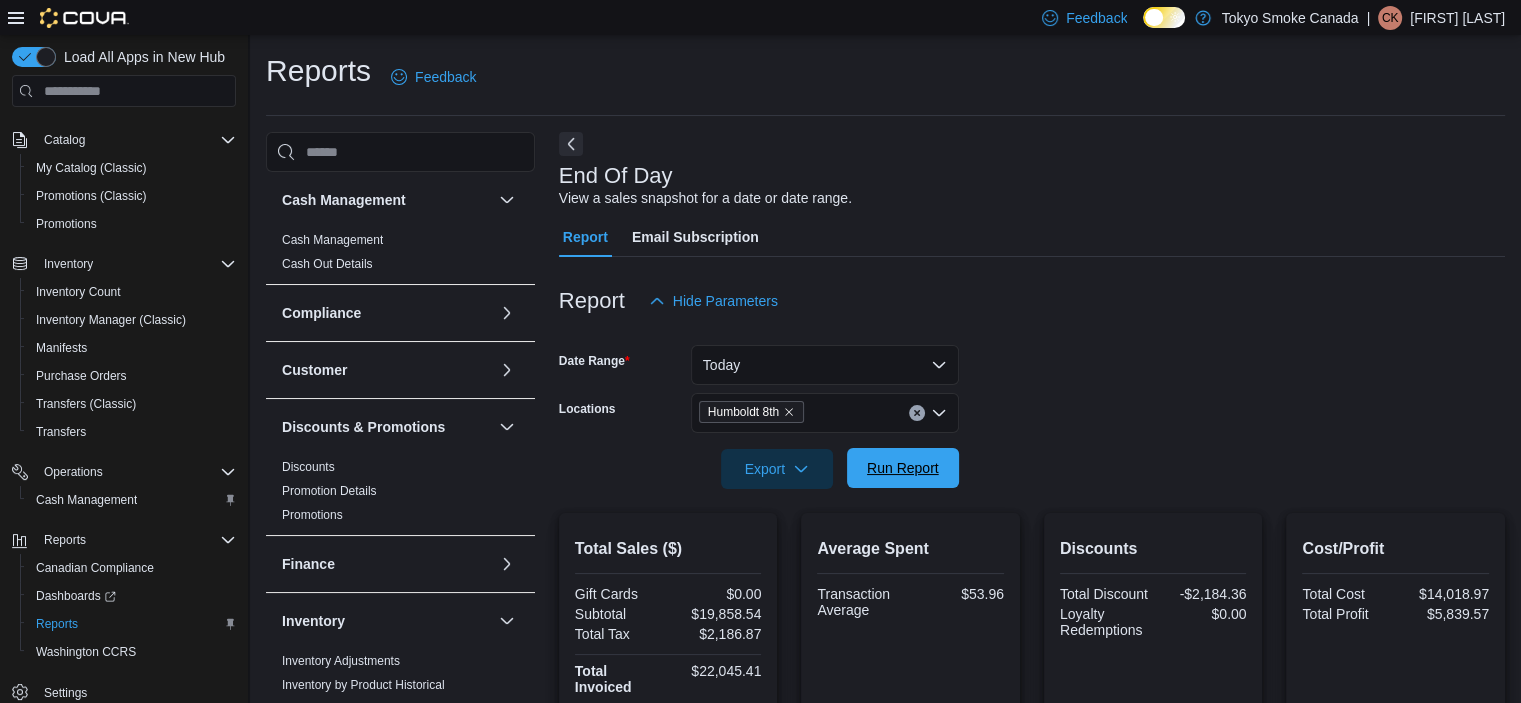 click on "Run Report" at bounding box center (903, 468) 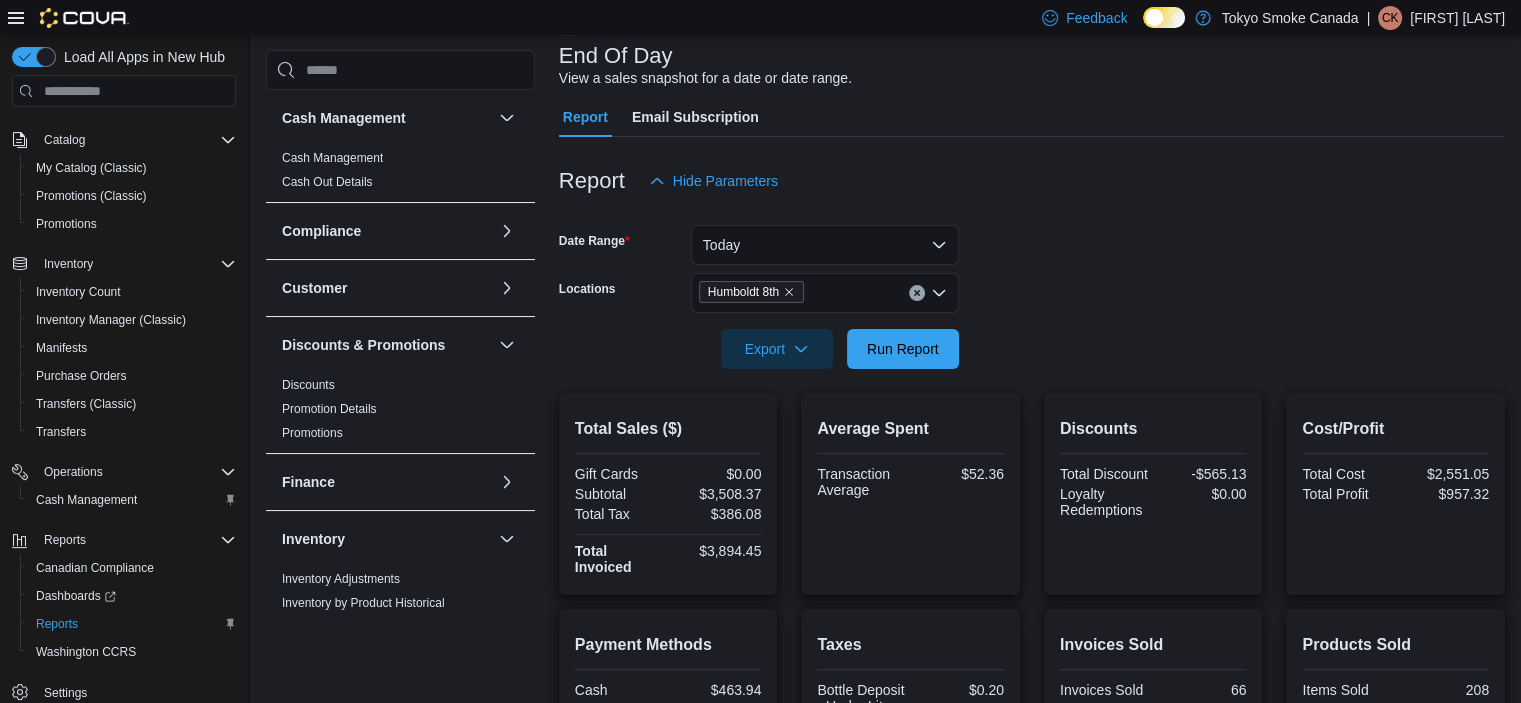 scroll, scrollTop: 300, scrollLeft: 0, axis: vertical 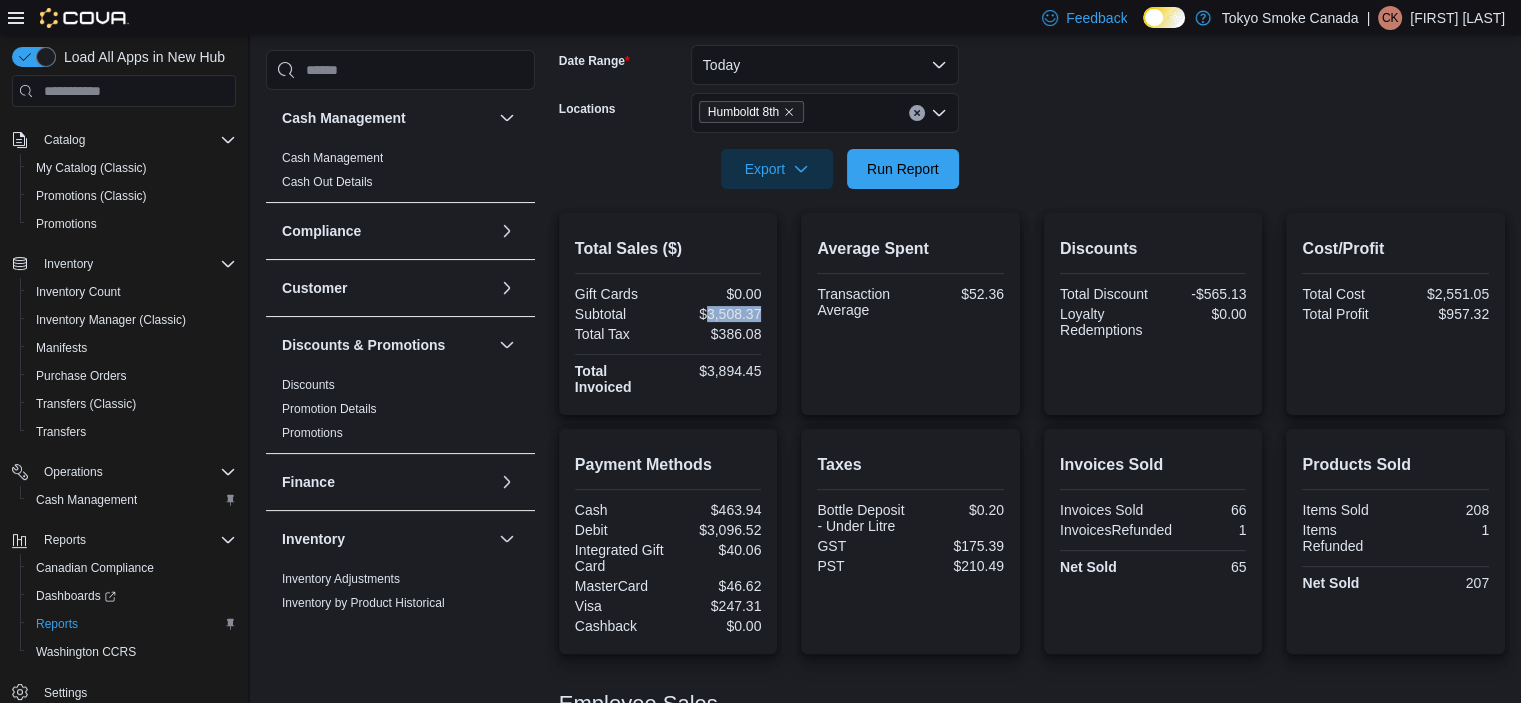drag, startPoint x: 709, startPoint y: 313, endPoint x: 766, endPoint y: 312, distance: 57.00877 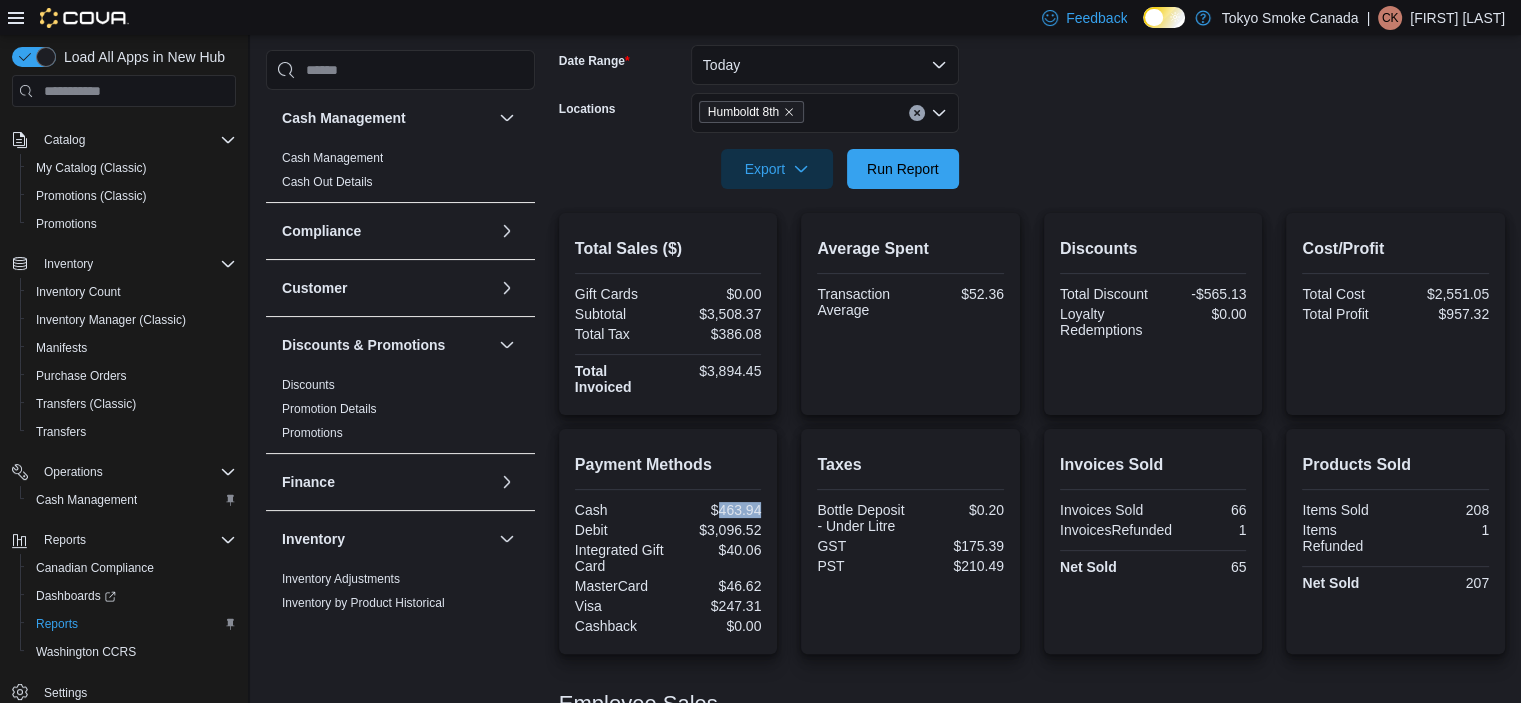 drag, startPoint x: 720, startPoint y: 507, endPoint x: 761, endPoint y: 511, distance: 41.19466 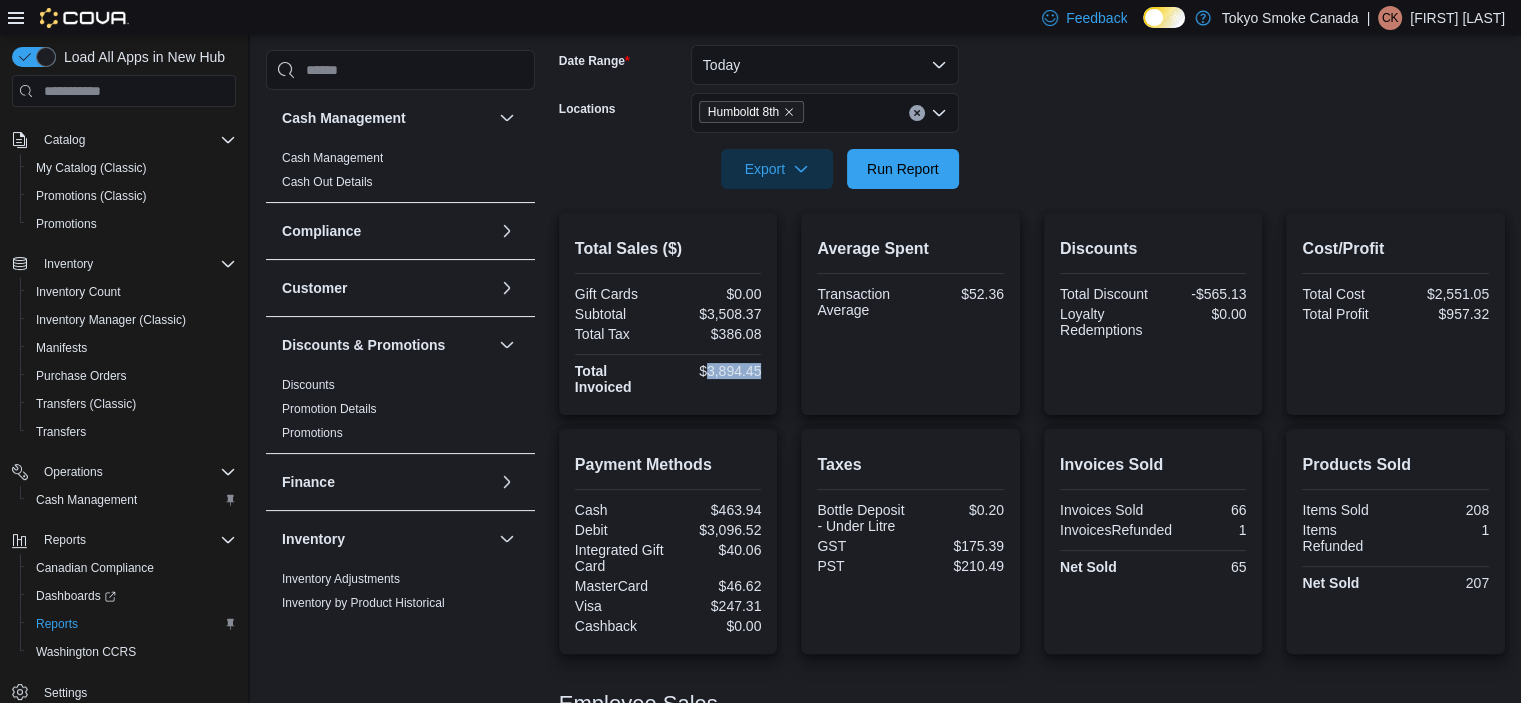 drag, startPoint x: 711, startPoint y: 372, endPoint x: 764, endPoint y: 368, distance: 53.15073 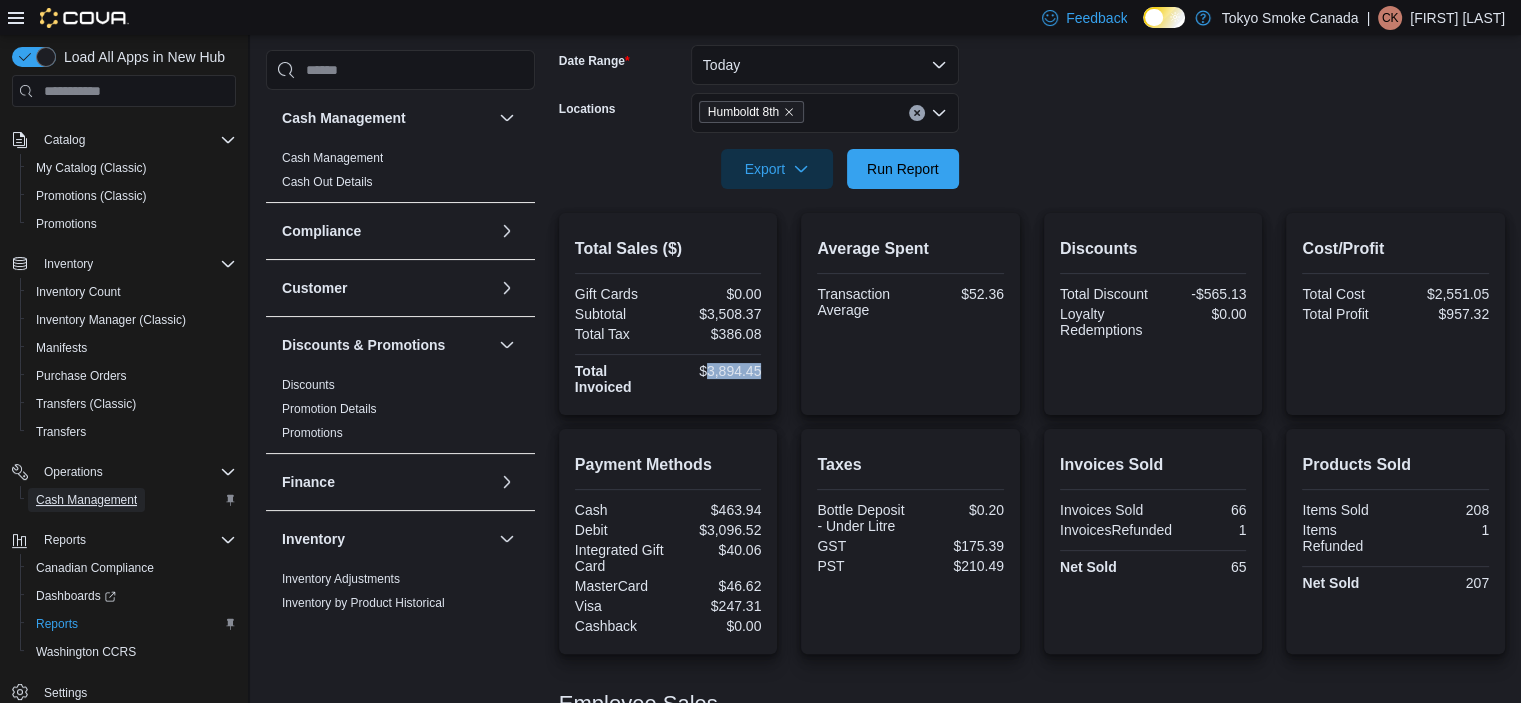 click on "Cash Management" at bounding box center (86, 500) 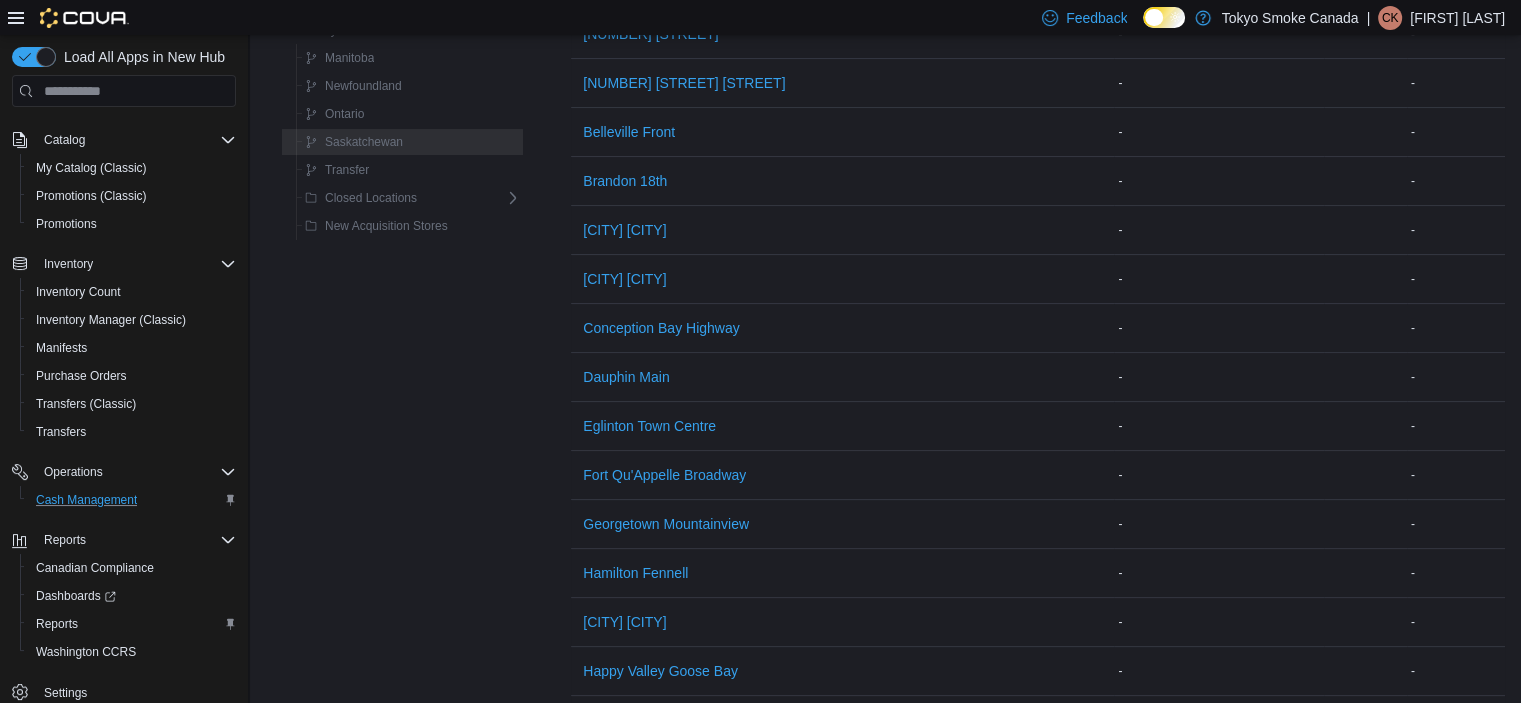 scroll, scrollTop: 0, scrollLeft: 0, axis: both 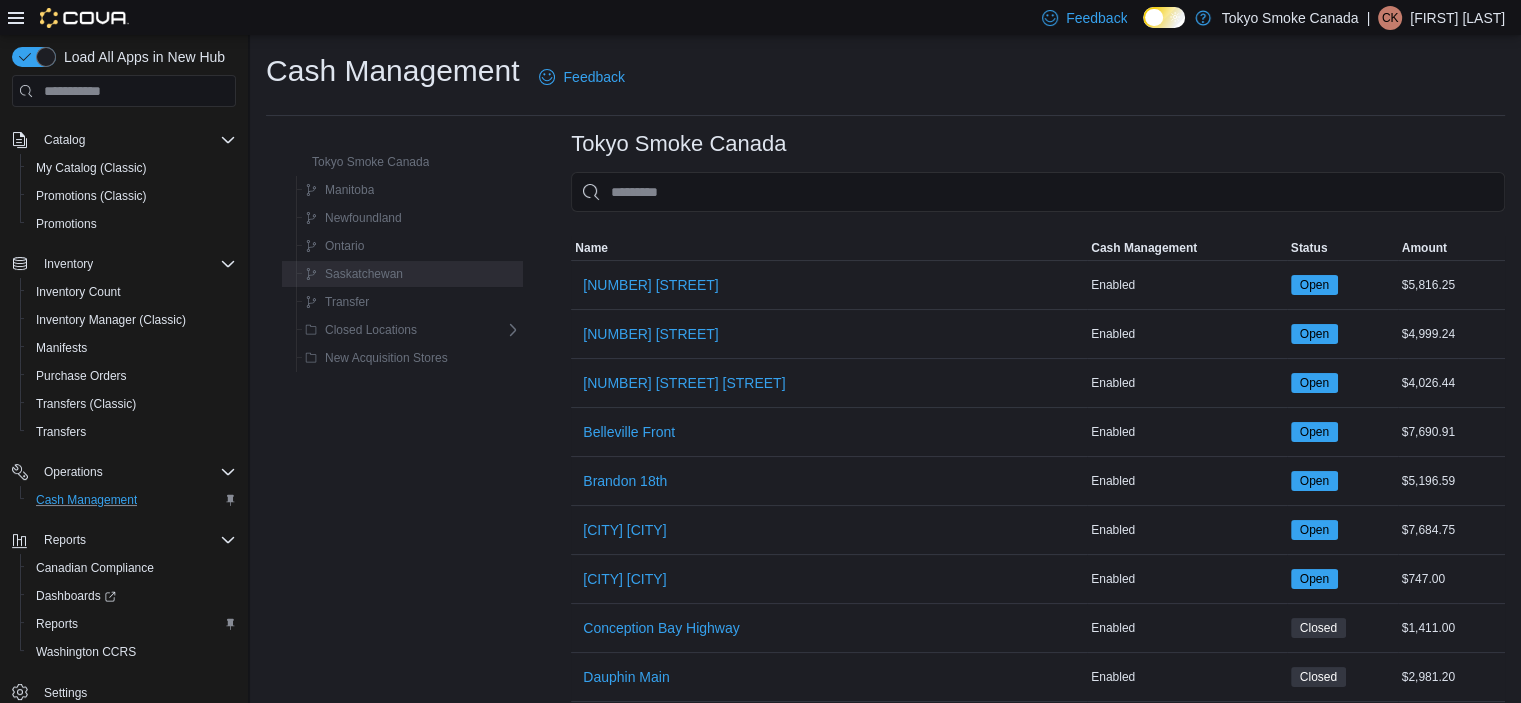 click on "Saskatchewan" at bounding box center [364, 274] 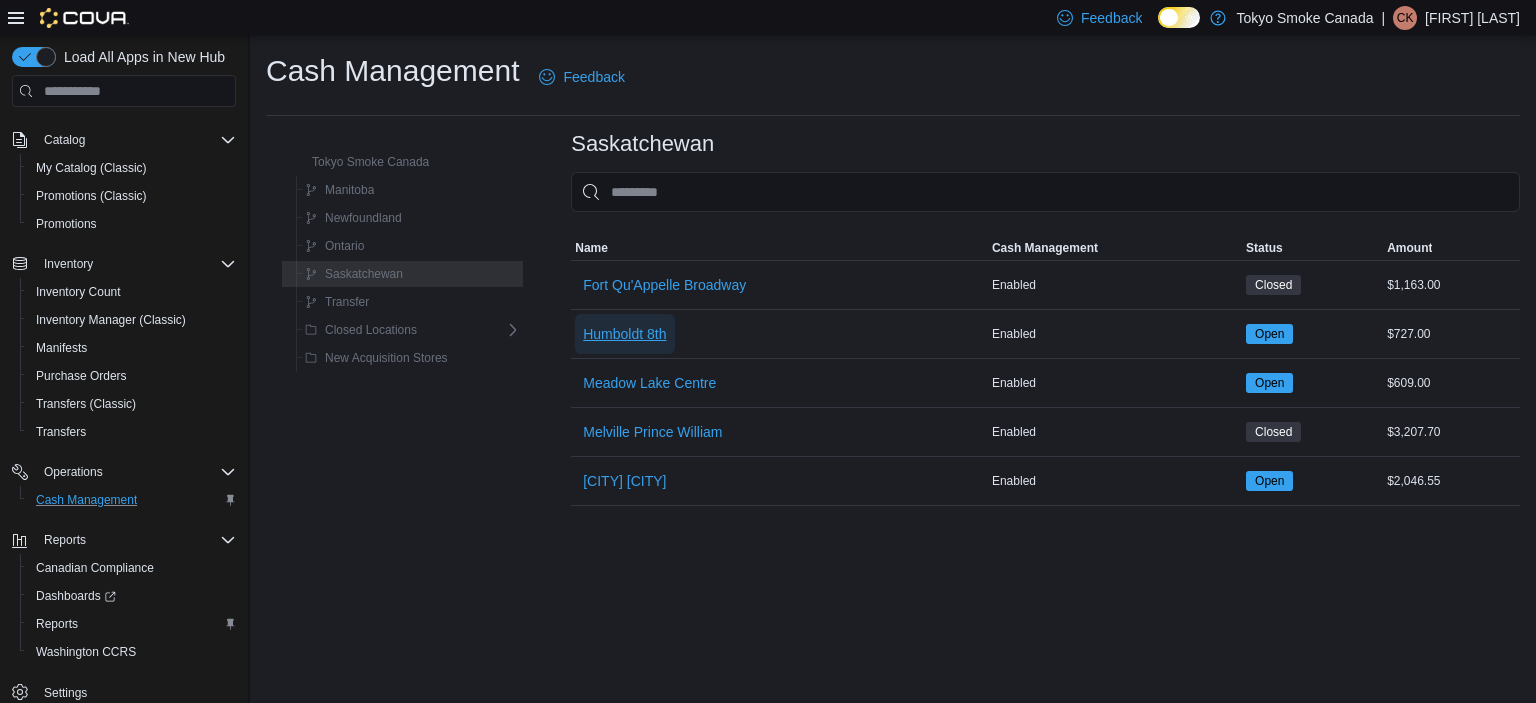 click on "Humboldt 8th" at bounding box center (624, 334) 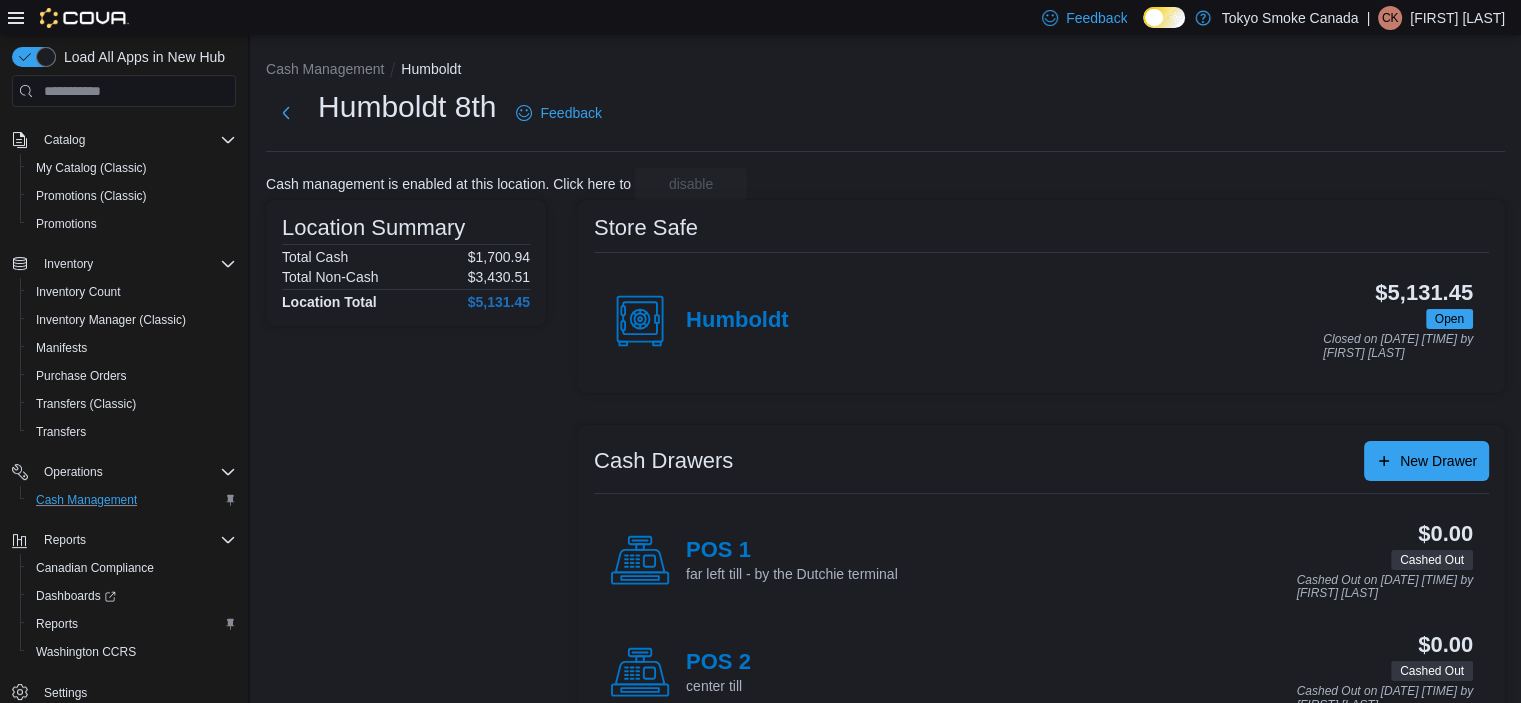 click on "Humboldt" at bounding box center (699, 321) 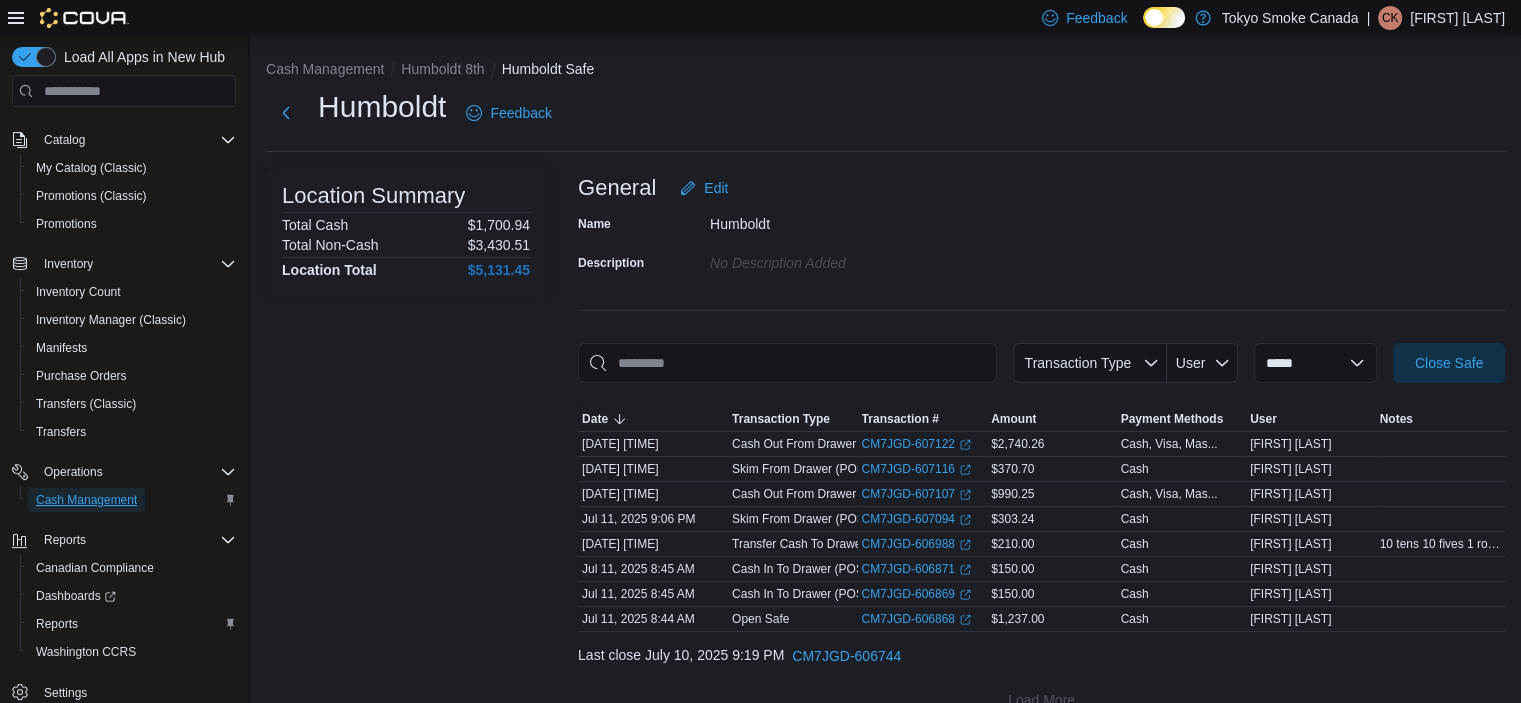 click on "Cash Management" at bounding box center [86, 500] 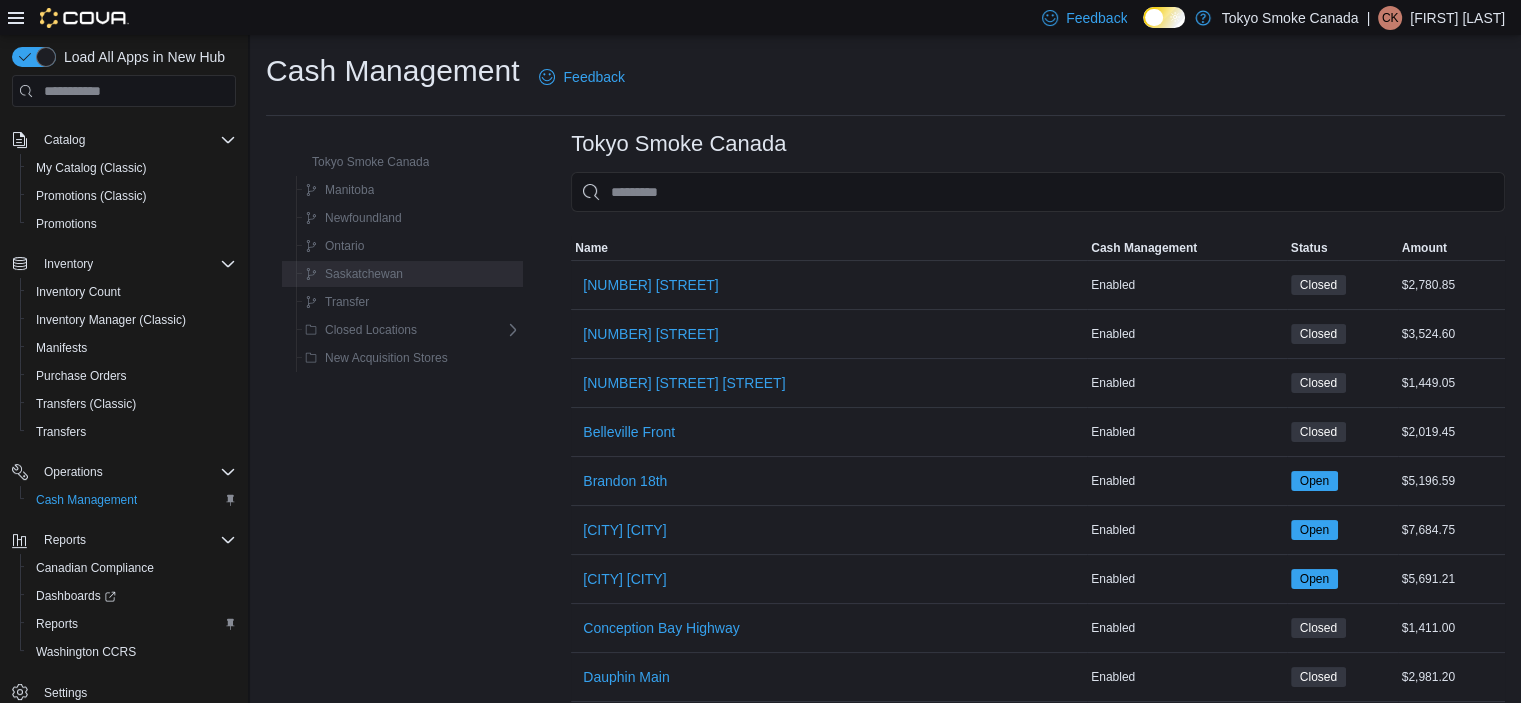 click on "Saskatchewan" at bounding box center (409, 274) 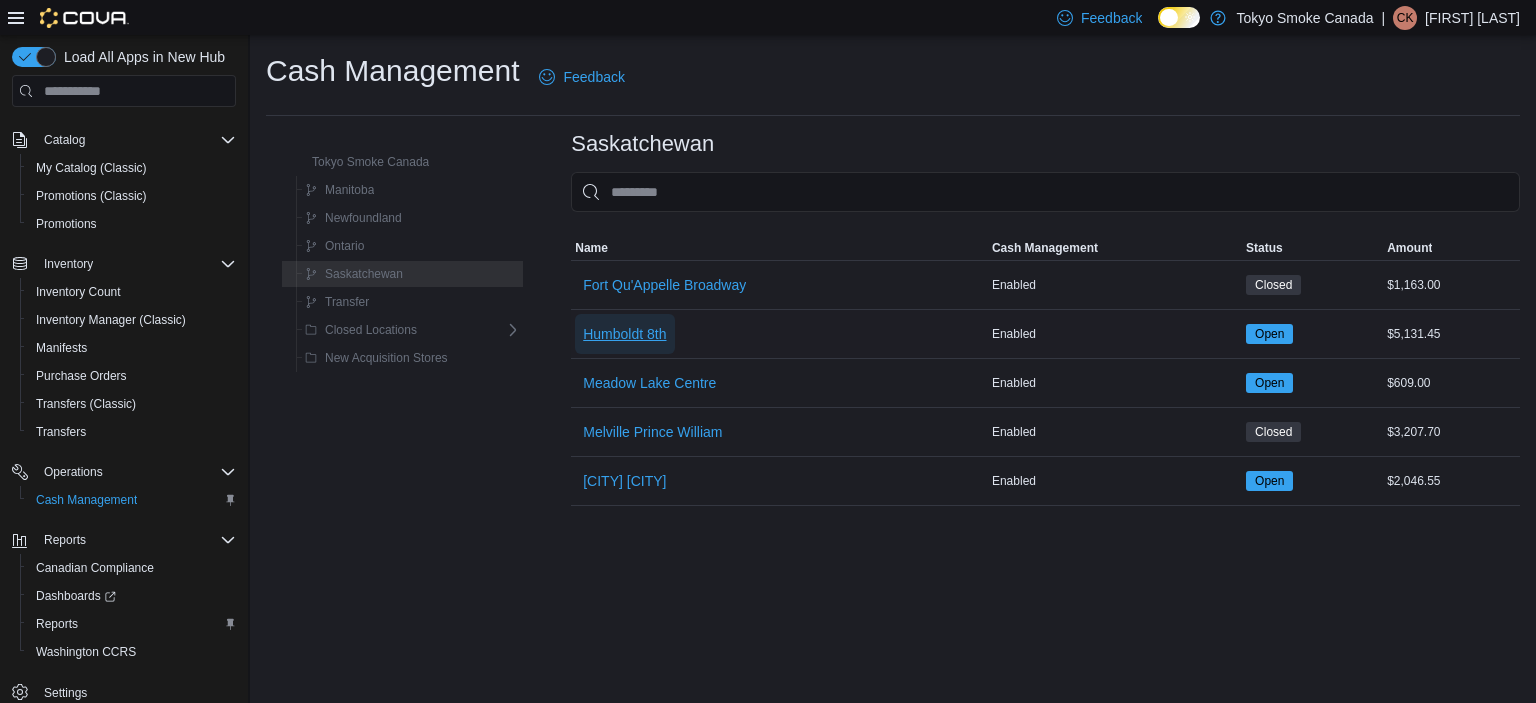 click on "Humboldt 8th" at bounding box center (624, 334) 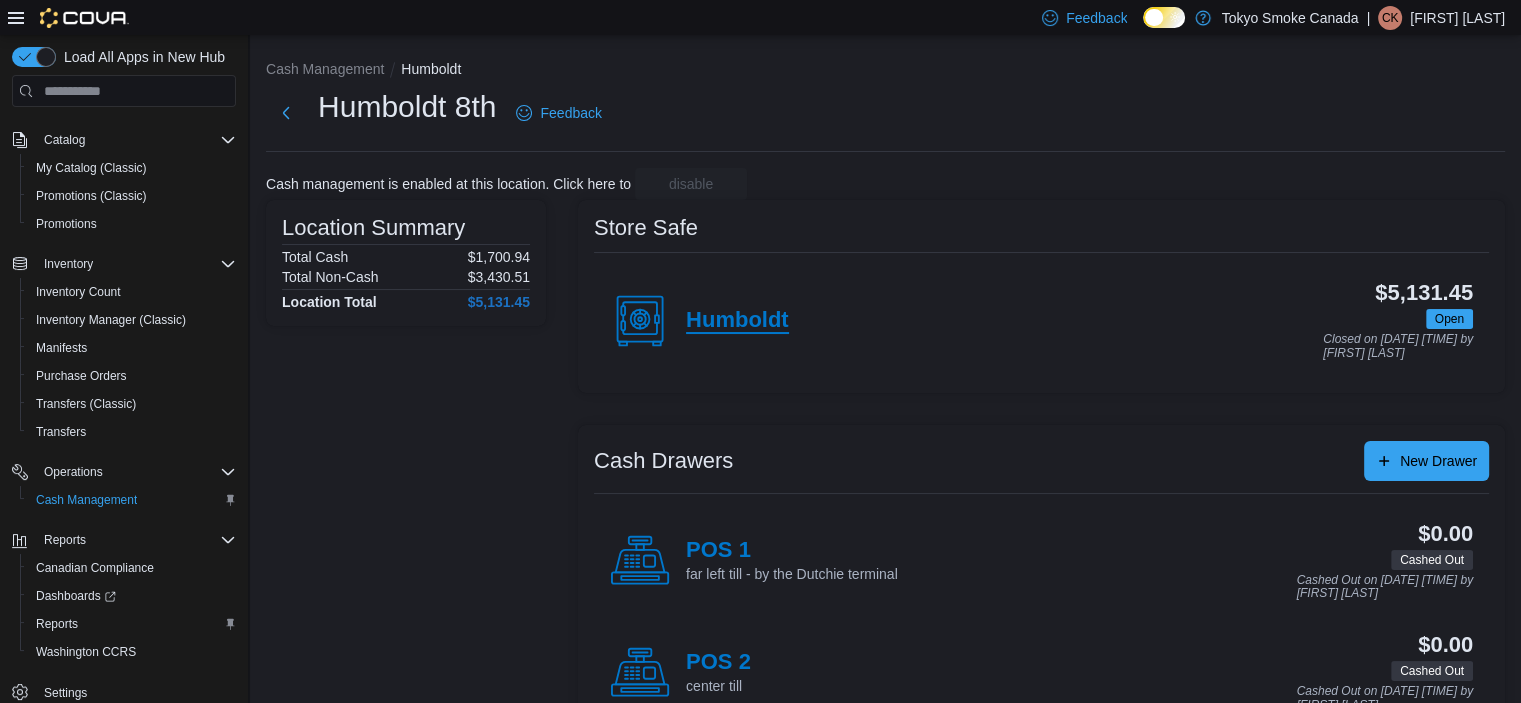 click on "Humboldt" at bounding box center (737, 321) 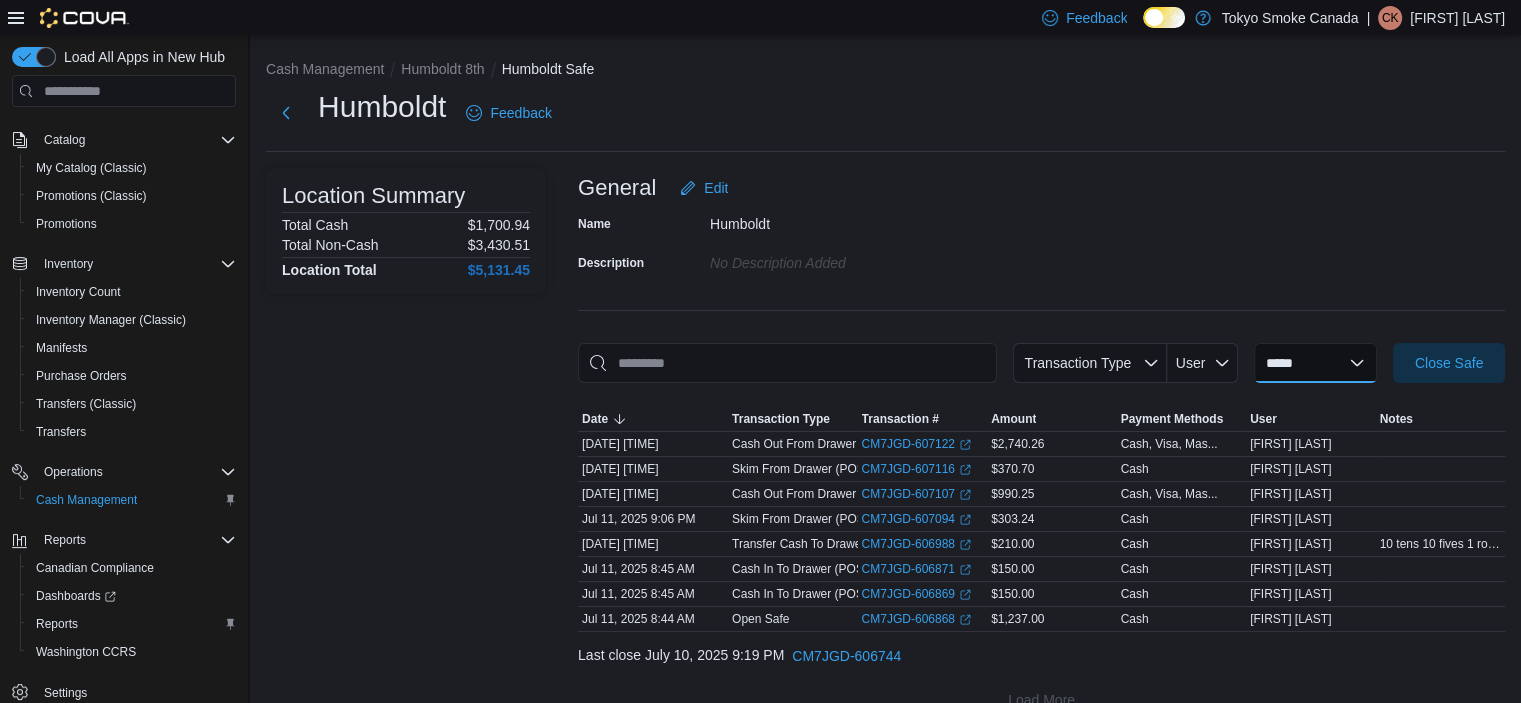 click on "**********" at bounding box center (1315, 363) 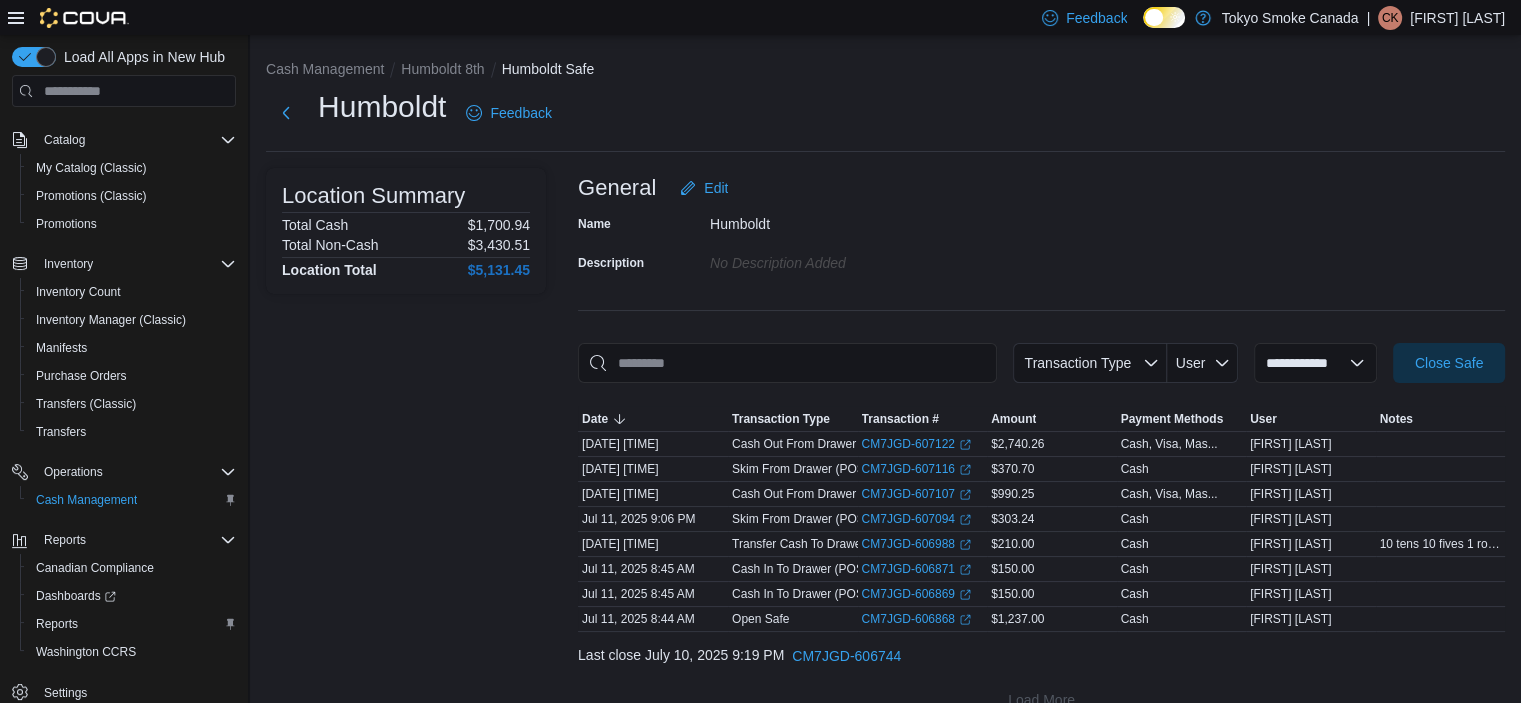 click on "**********" at bounding box center (1315, 363) 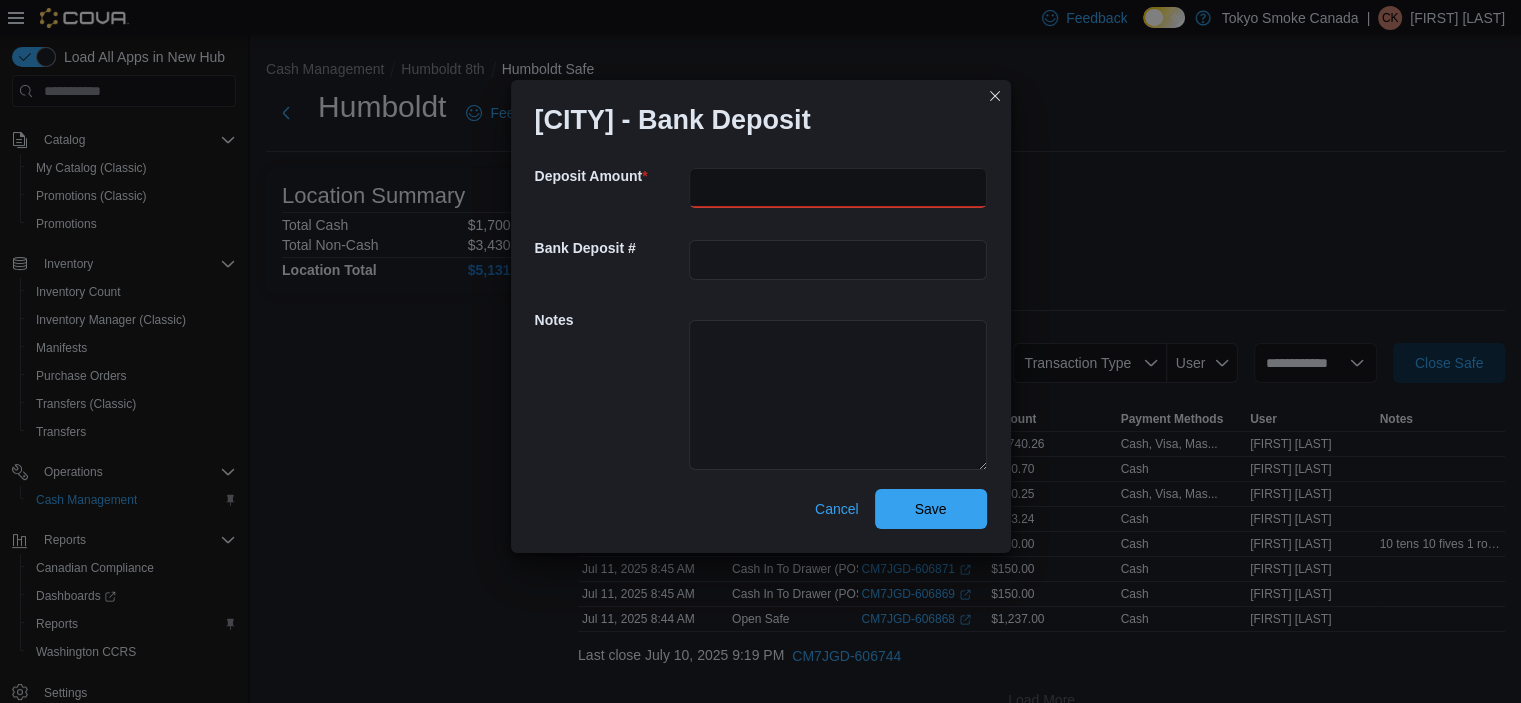 click at bounding box center [838, 188] 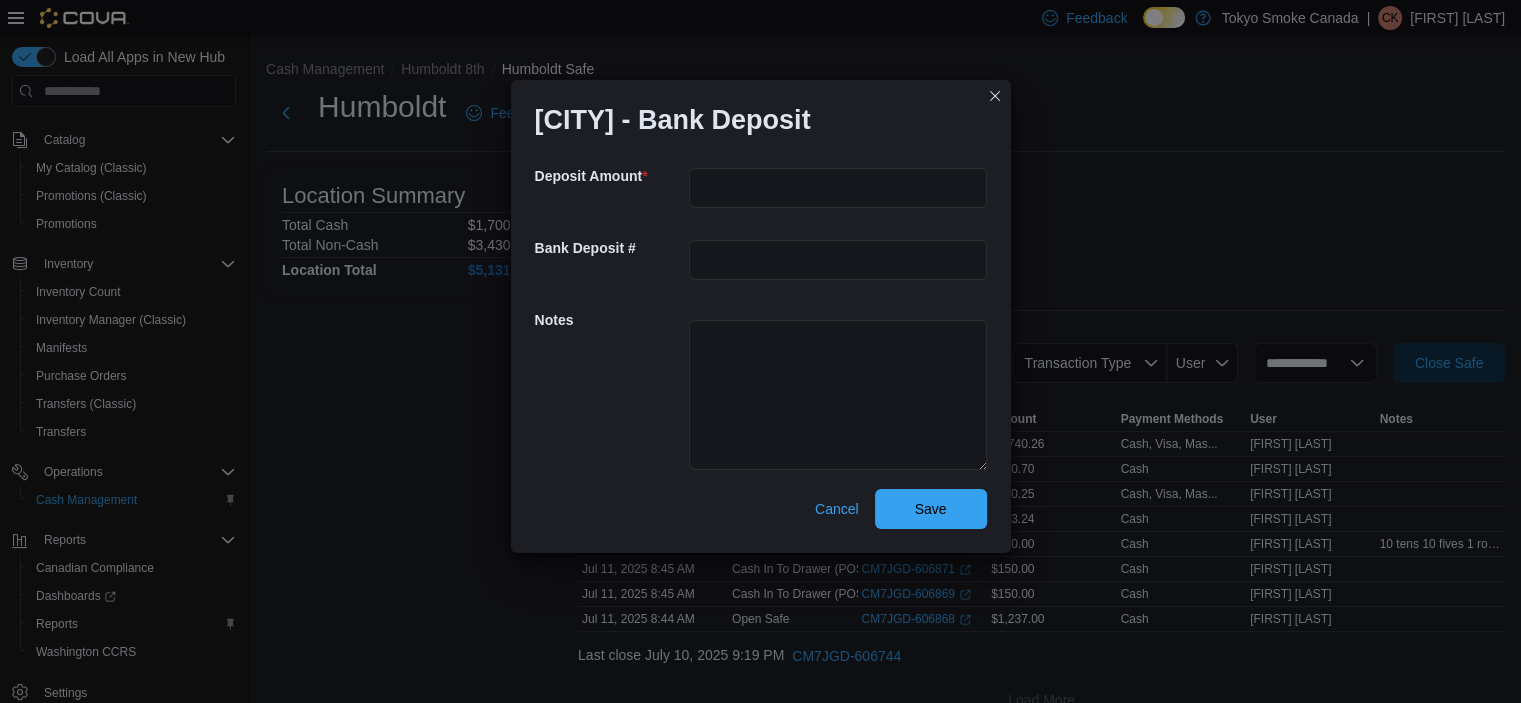 click at bounding box center (838, 392) 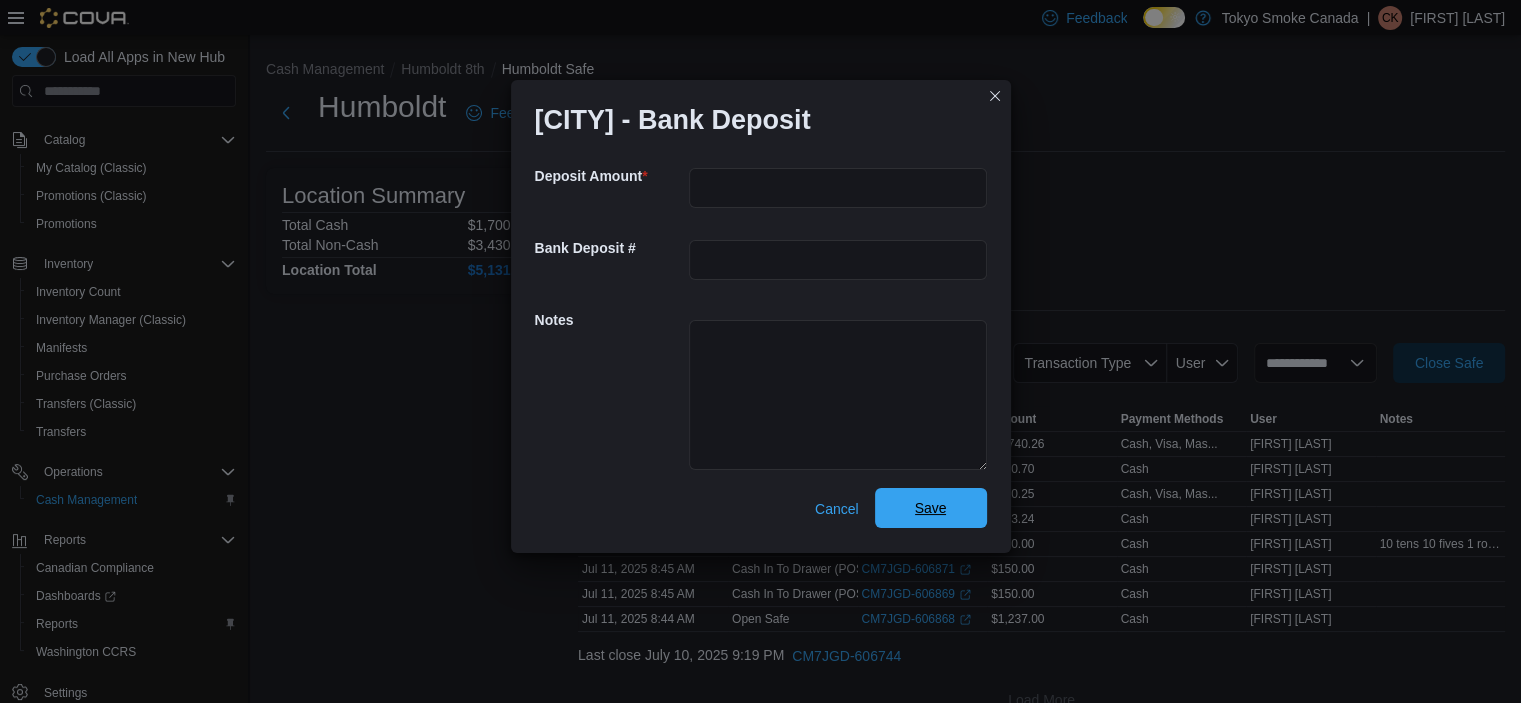 click on "Save" at bounding box center (931, 508) 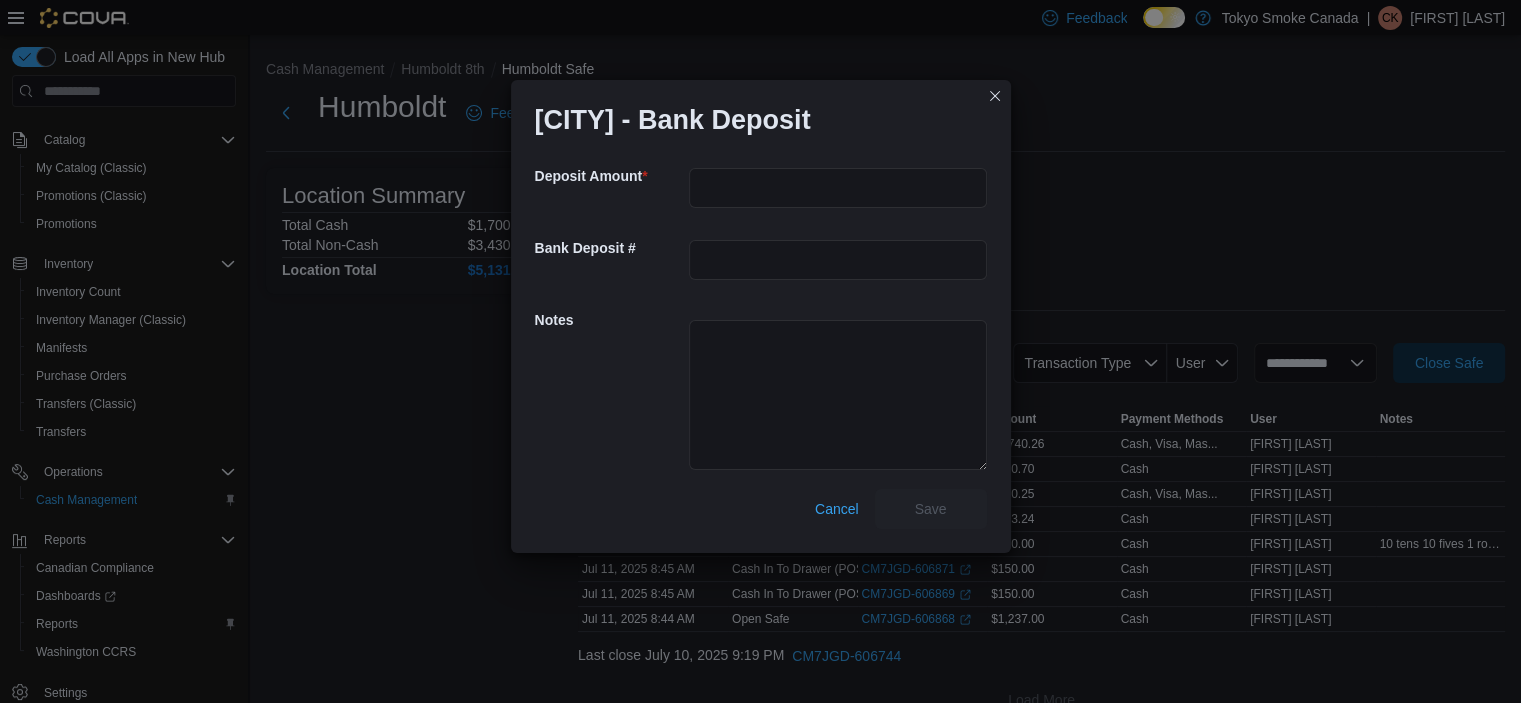 scroll, scrollTop: 0, scrollLeft: 0, axis: both 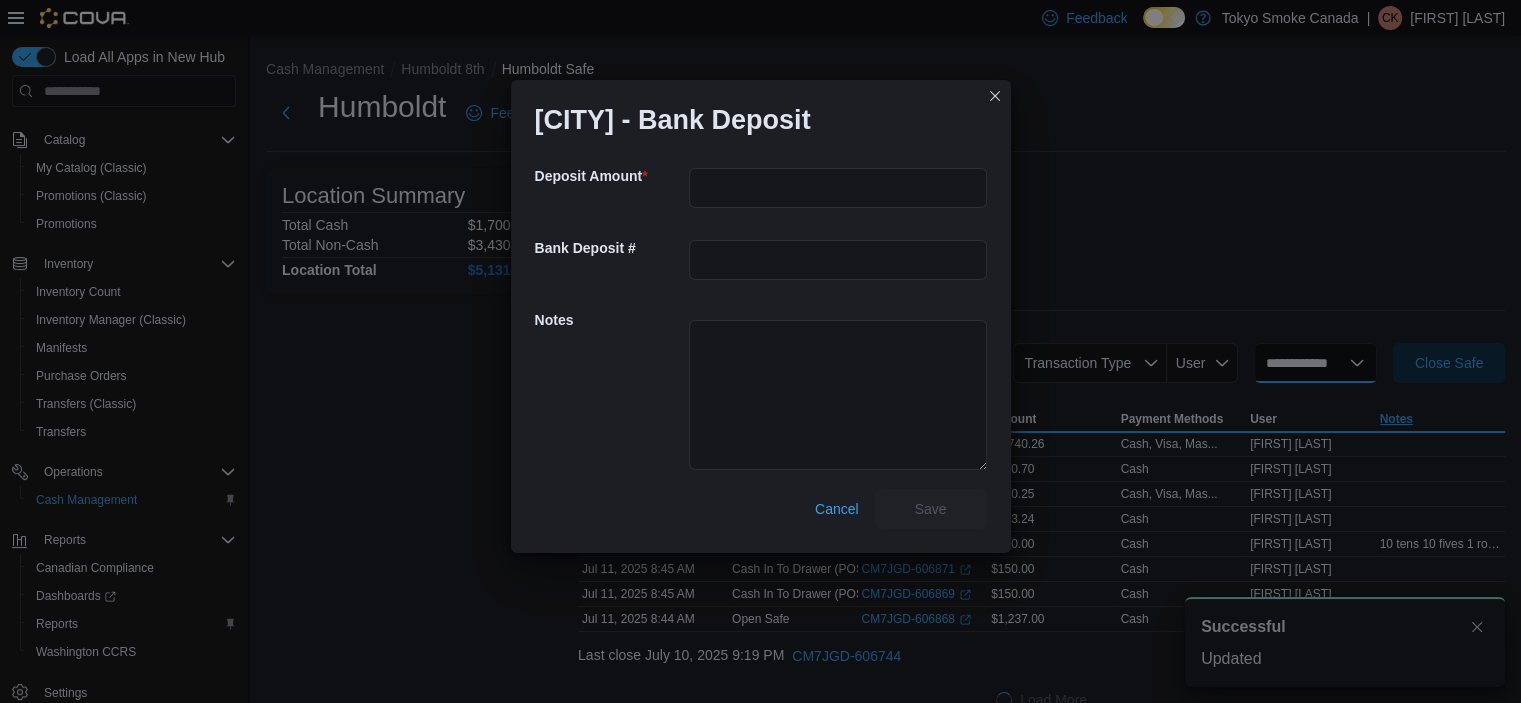select 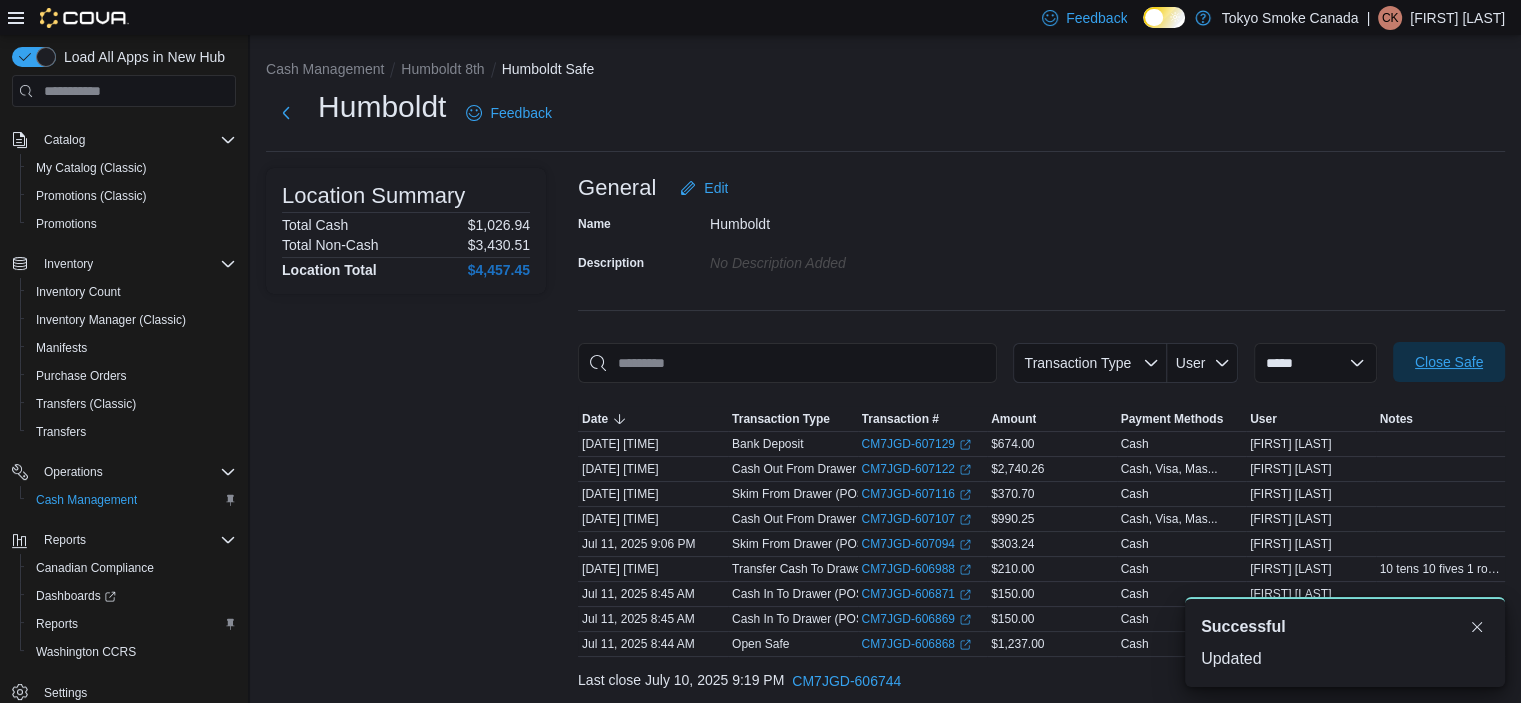 click on "Close Safe" at bounding box center (1449, 362) 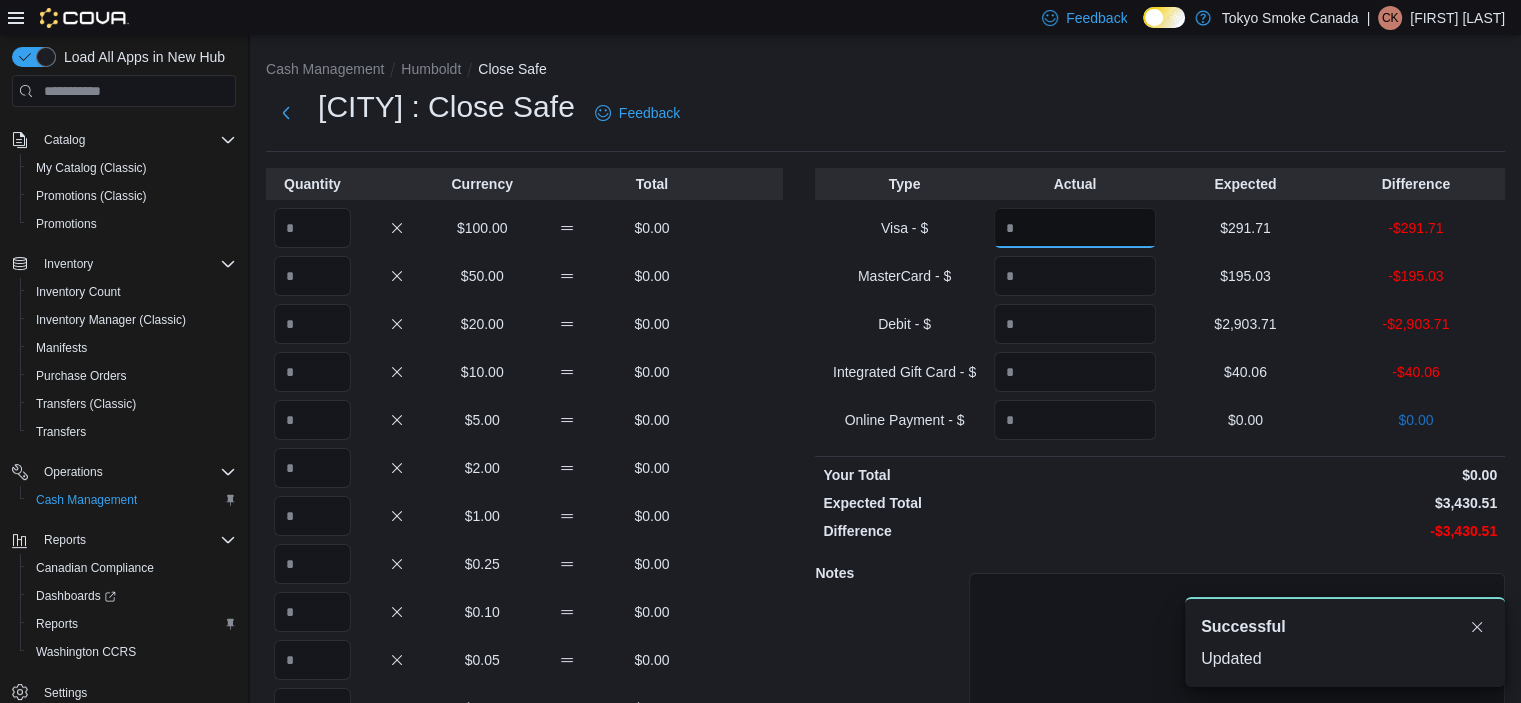 click at bounding box center [1075, 228] 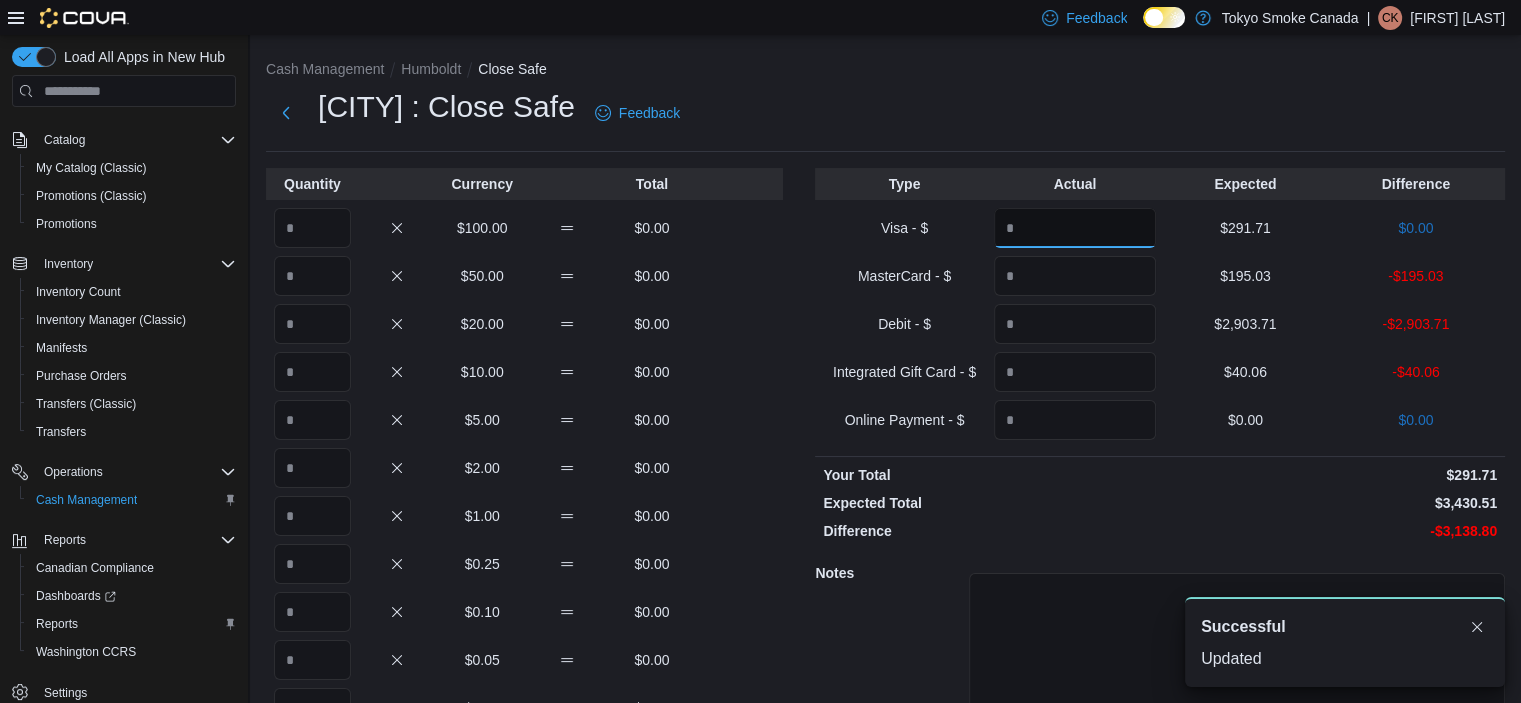 type on "******" 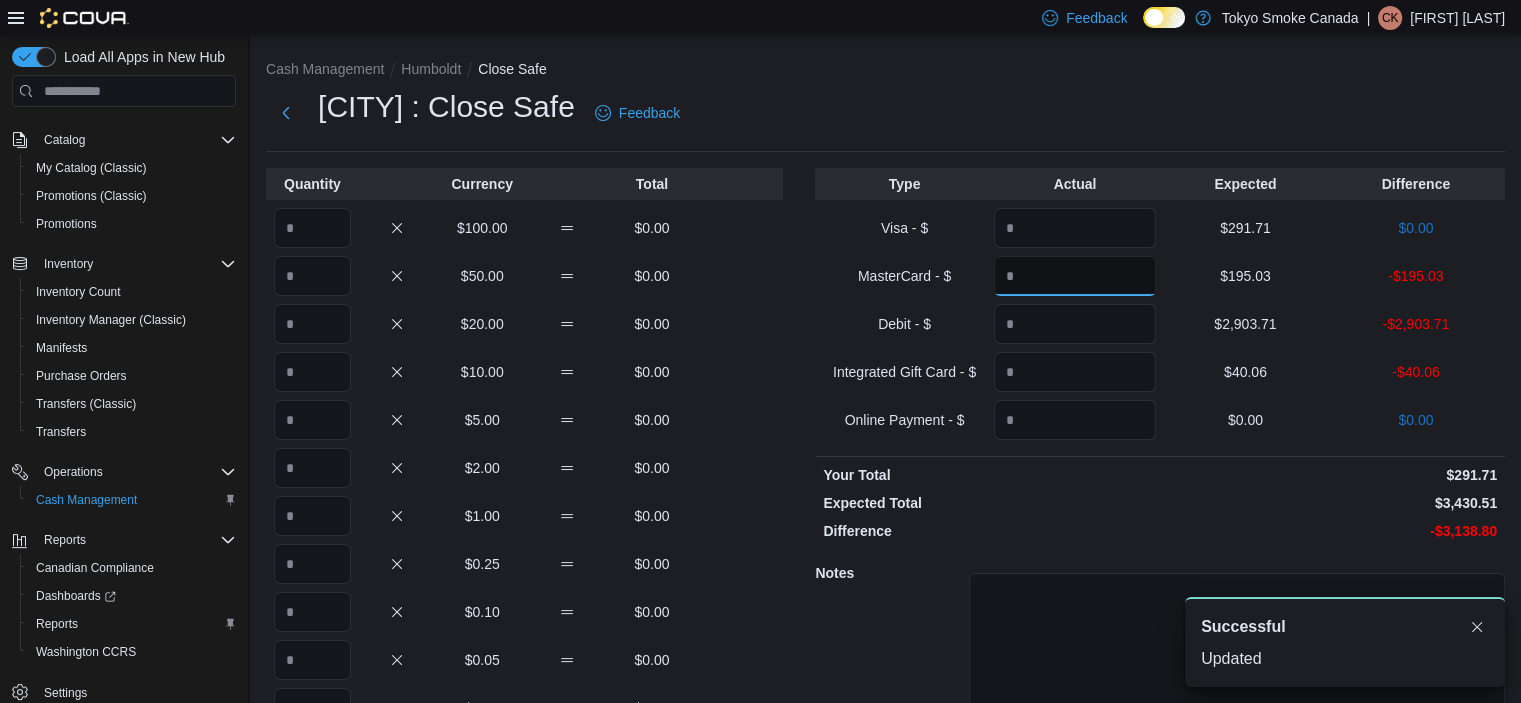 click at bounding box center [1075, 276] 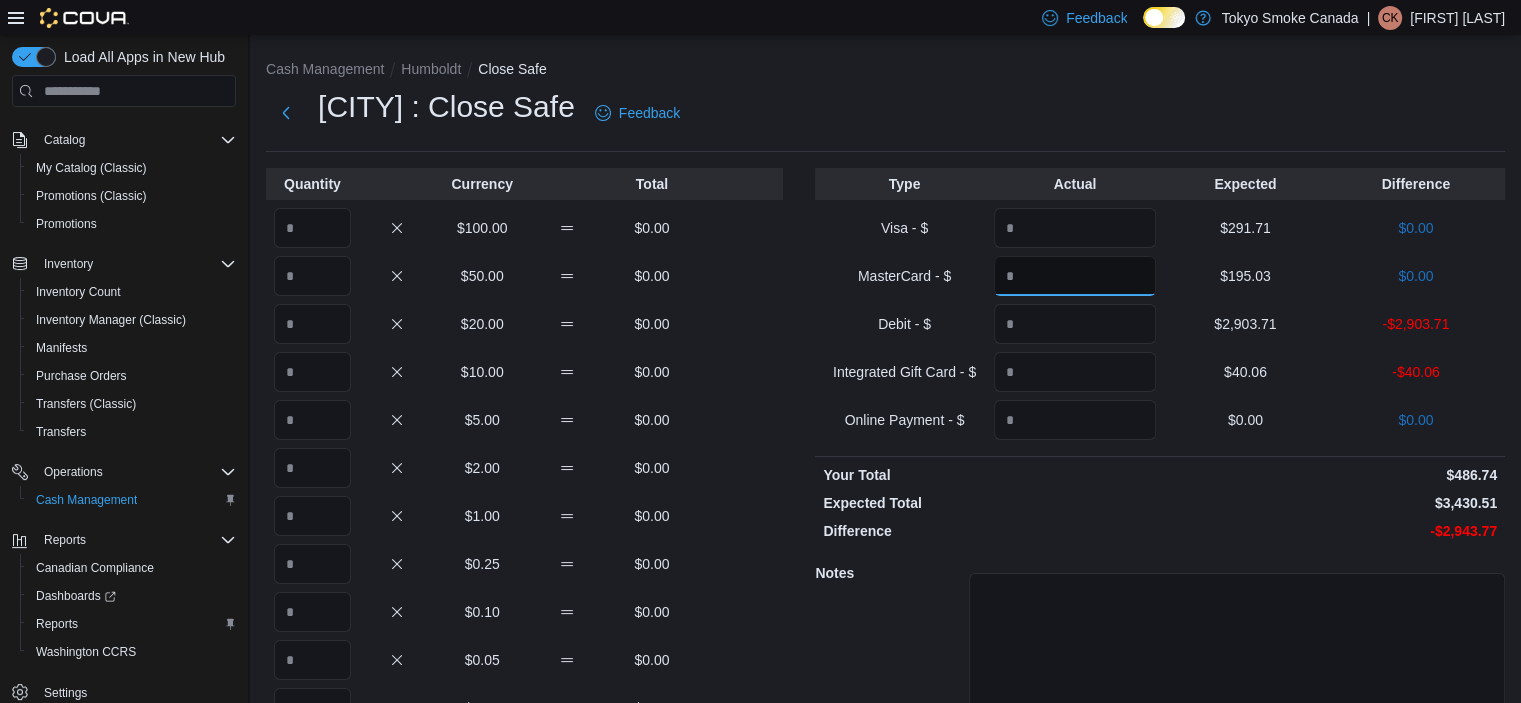 type on "******" 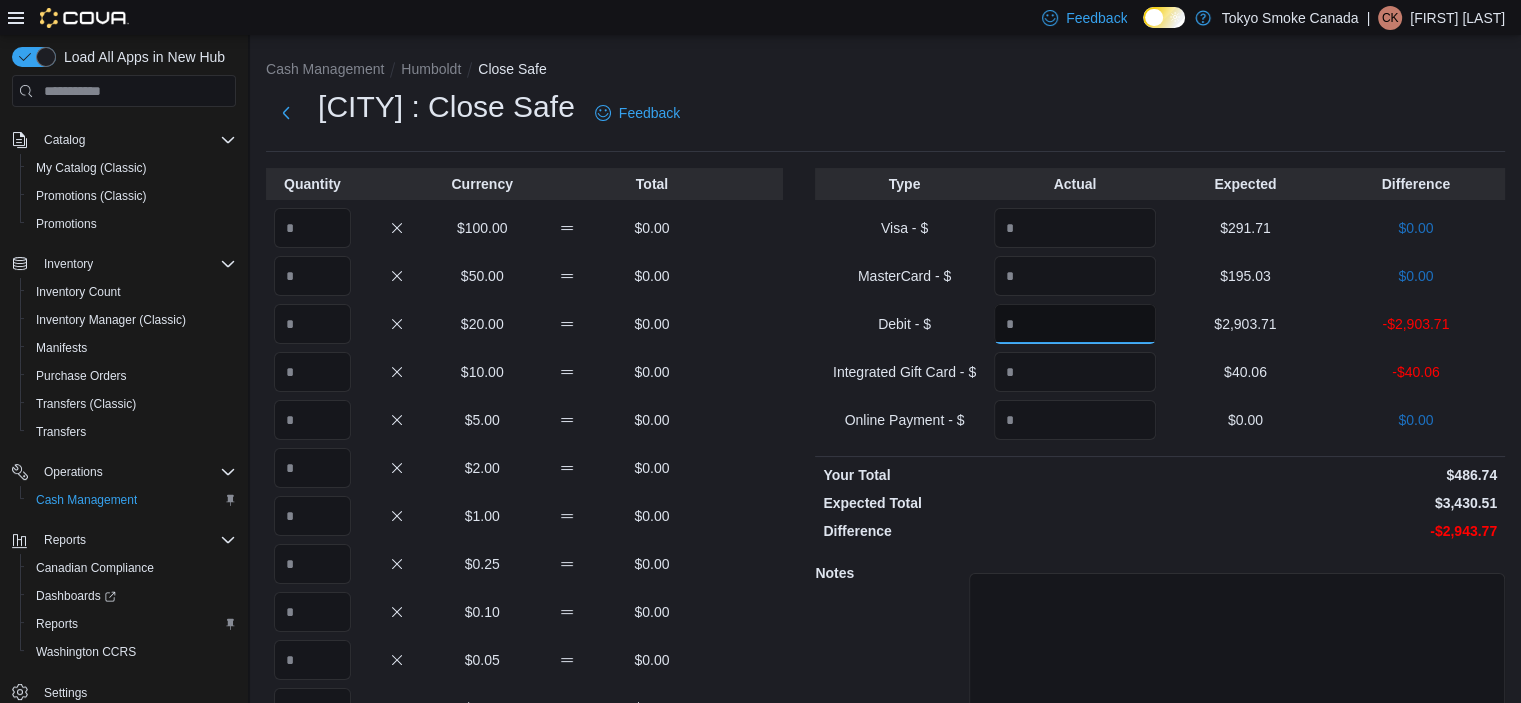 click at bounding box center (1075, 324) 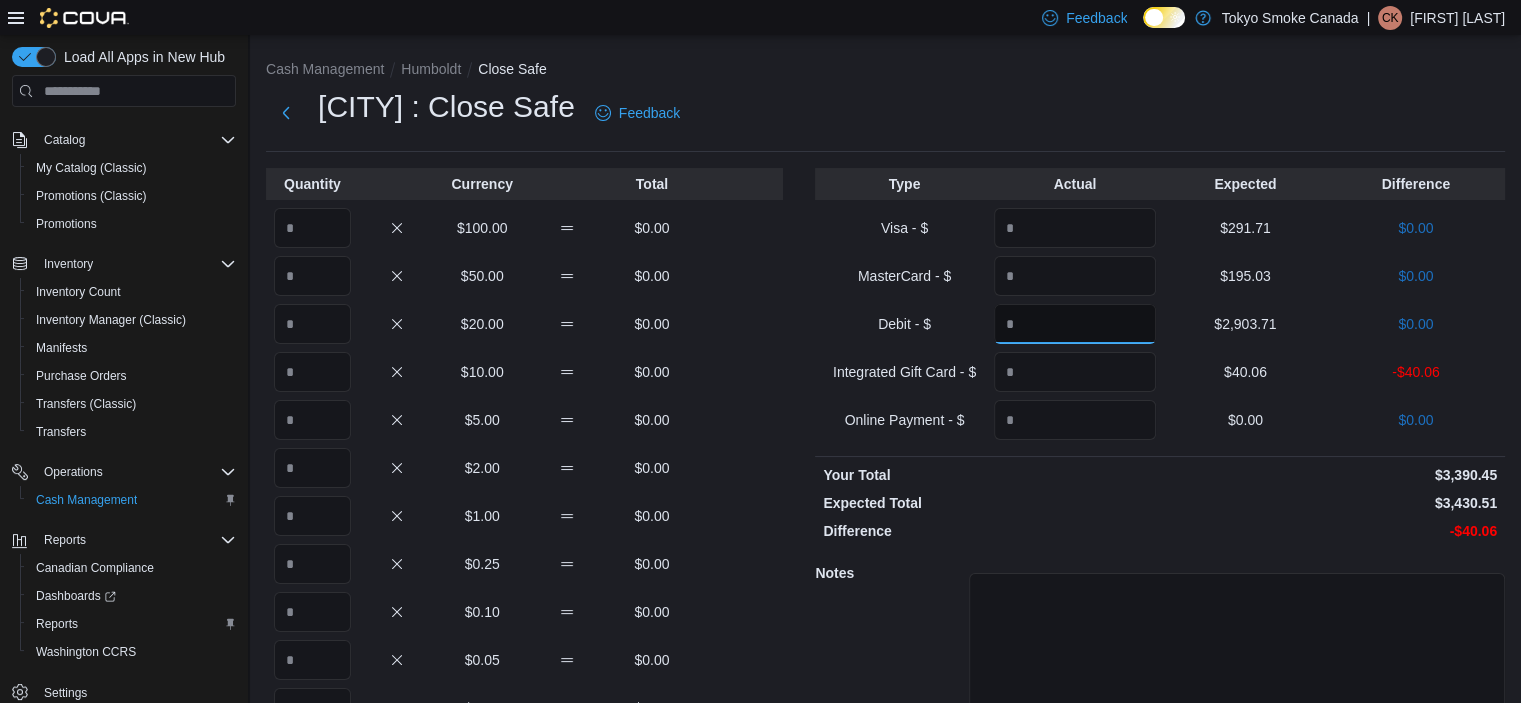 type on "*******" 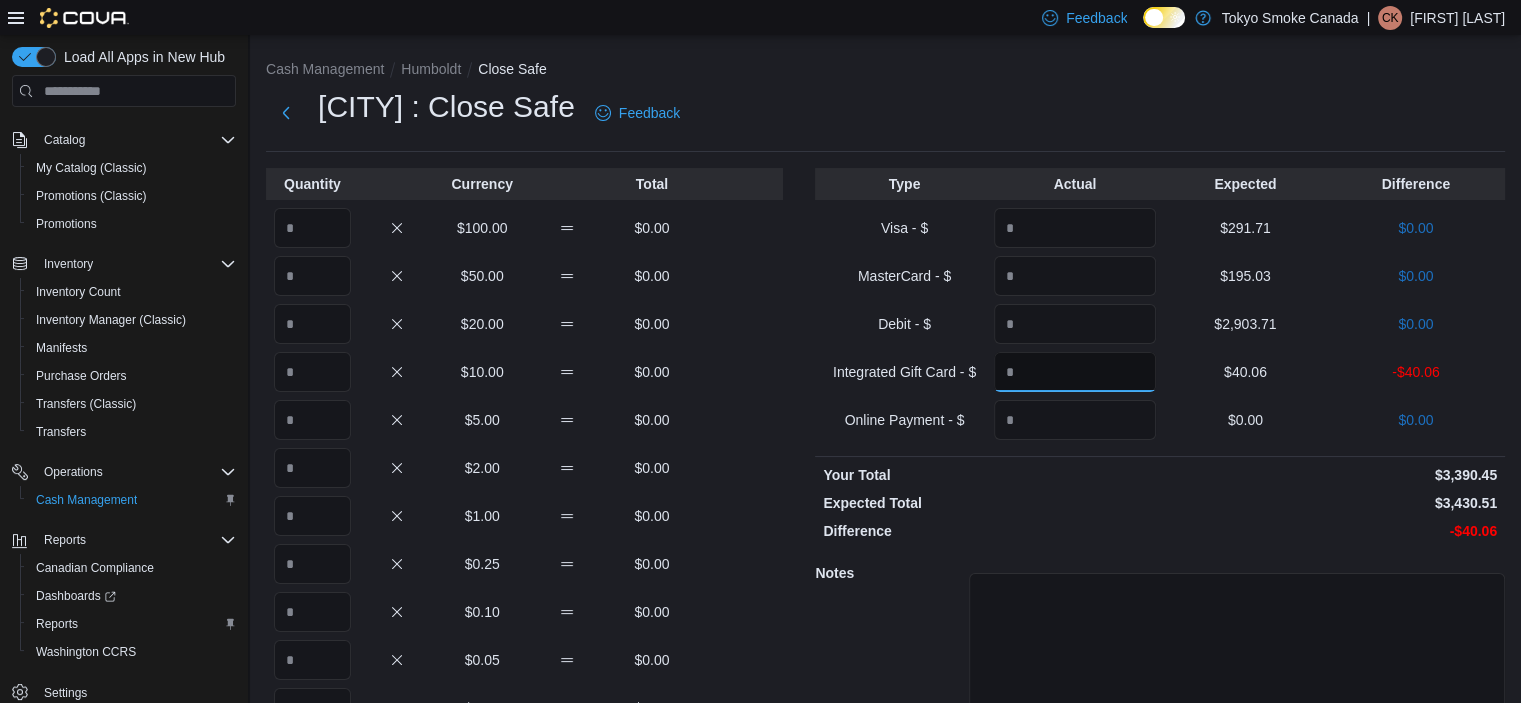 click at bounding box center [1075, 372] 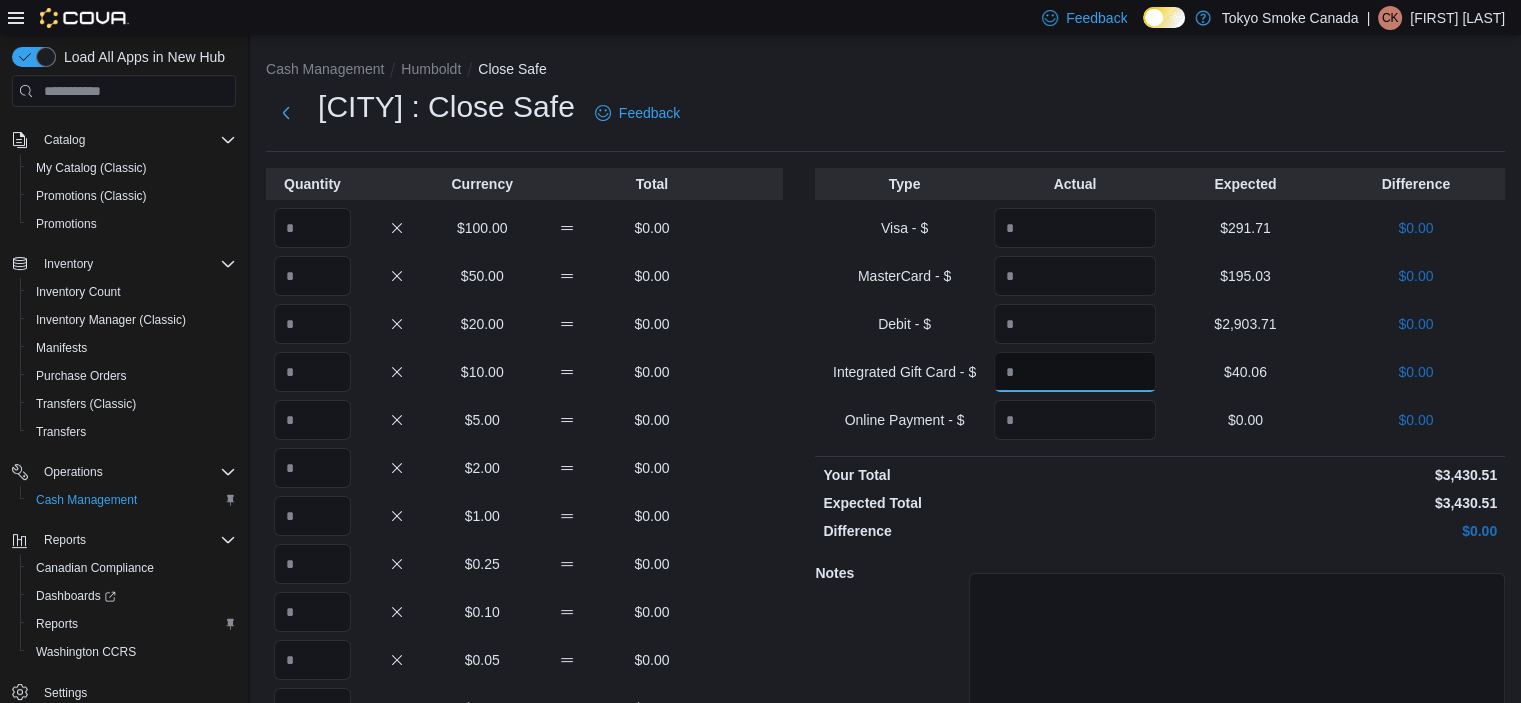type on "*****" 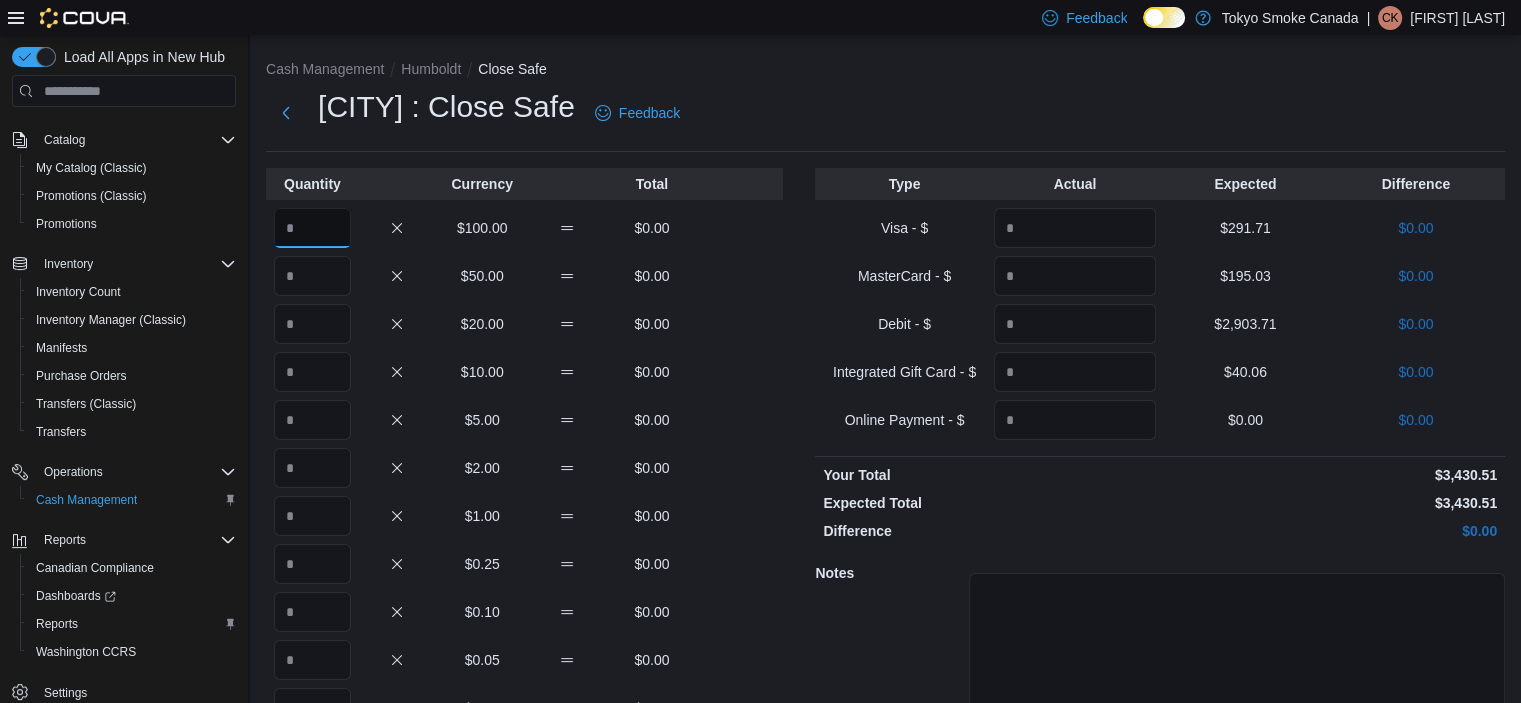 drag, startPoint x: 304, startPoint y: 215, endPoint x: 304, endPoint y: 243, distance: 28 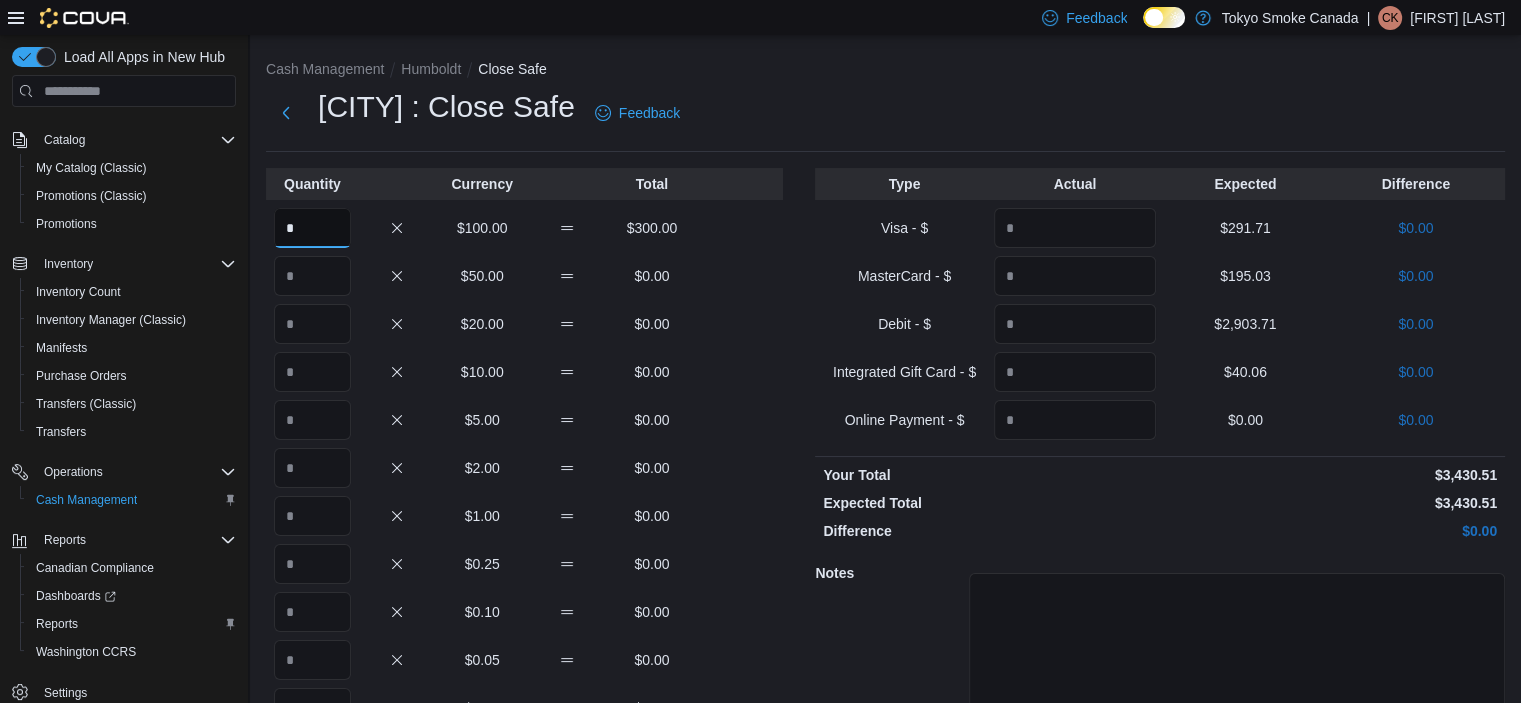 type on "*" 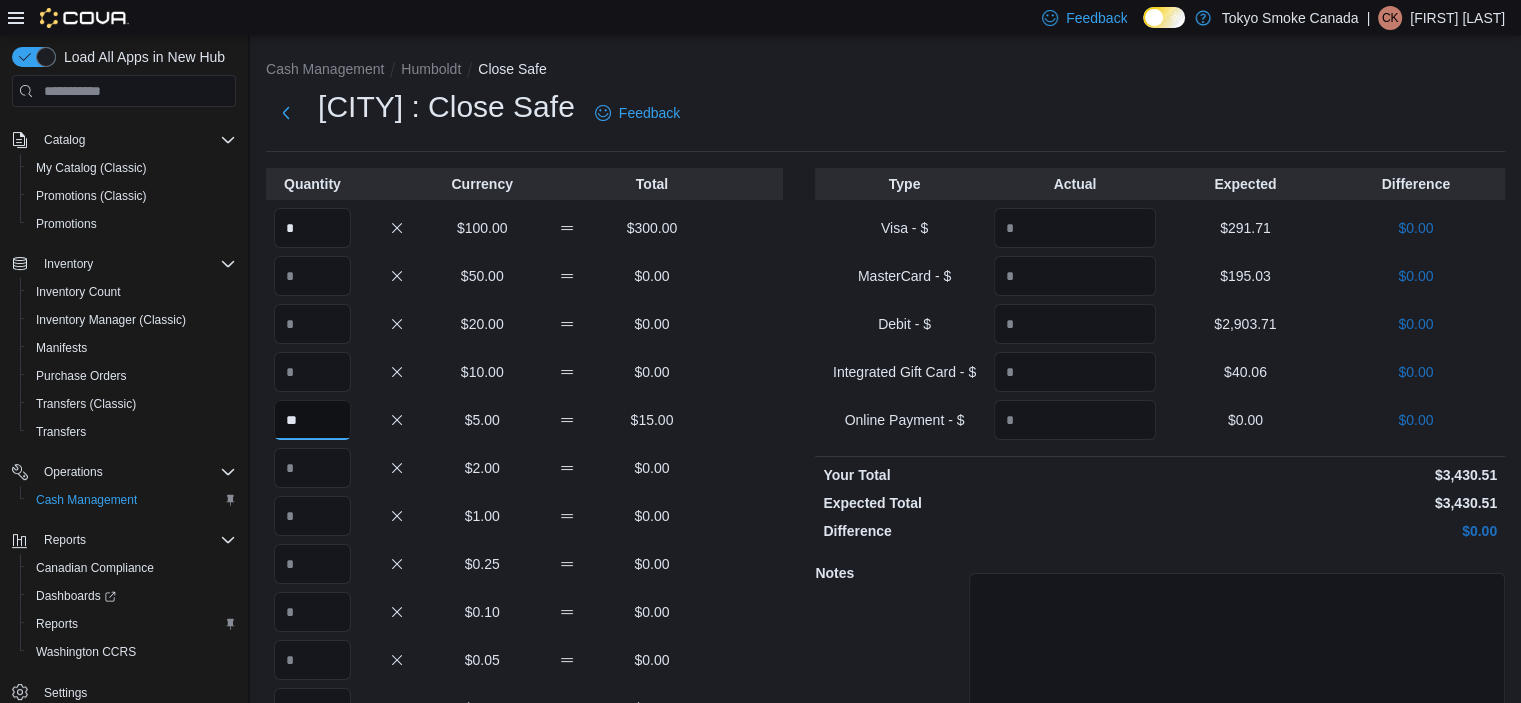 type on "**" 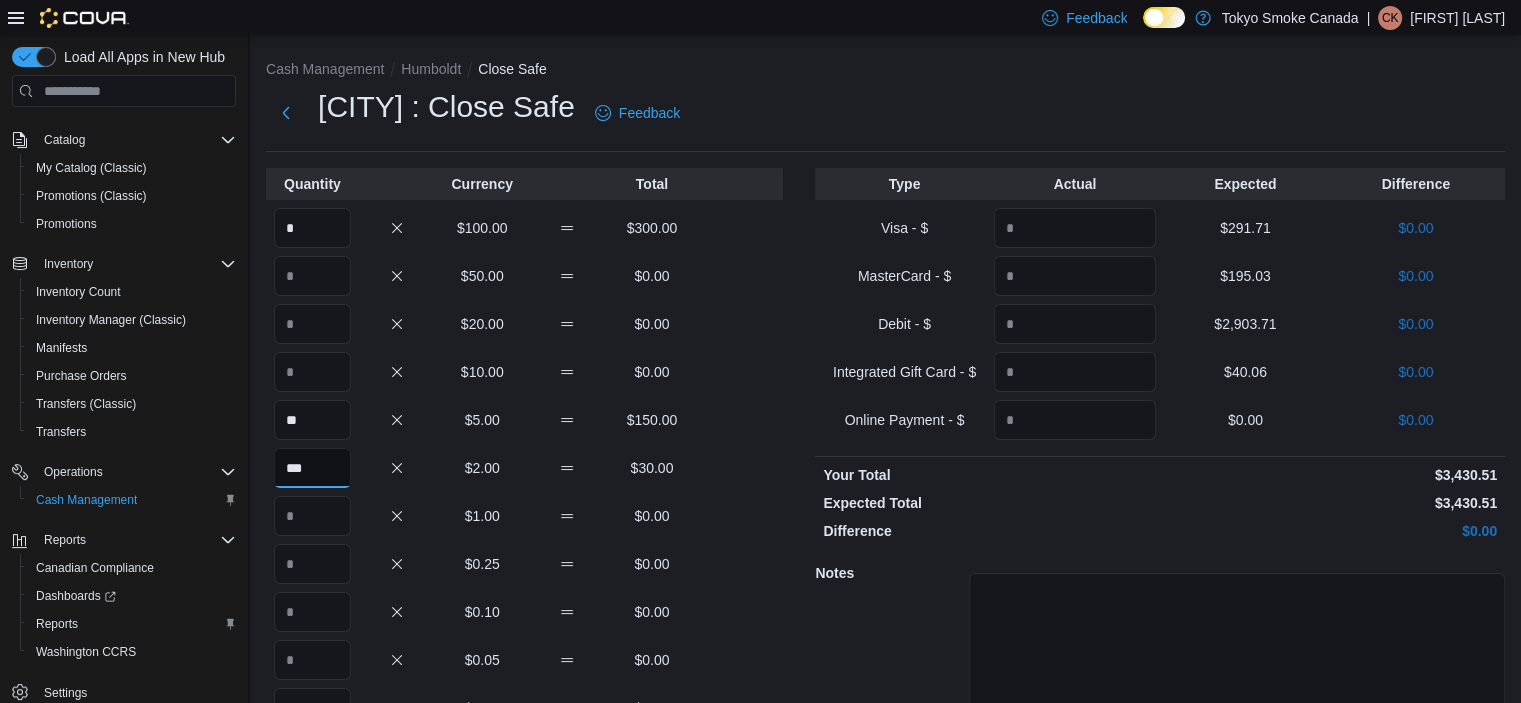 type on "***" 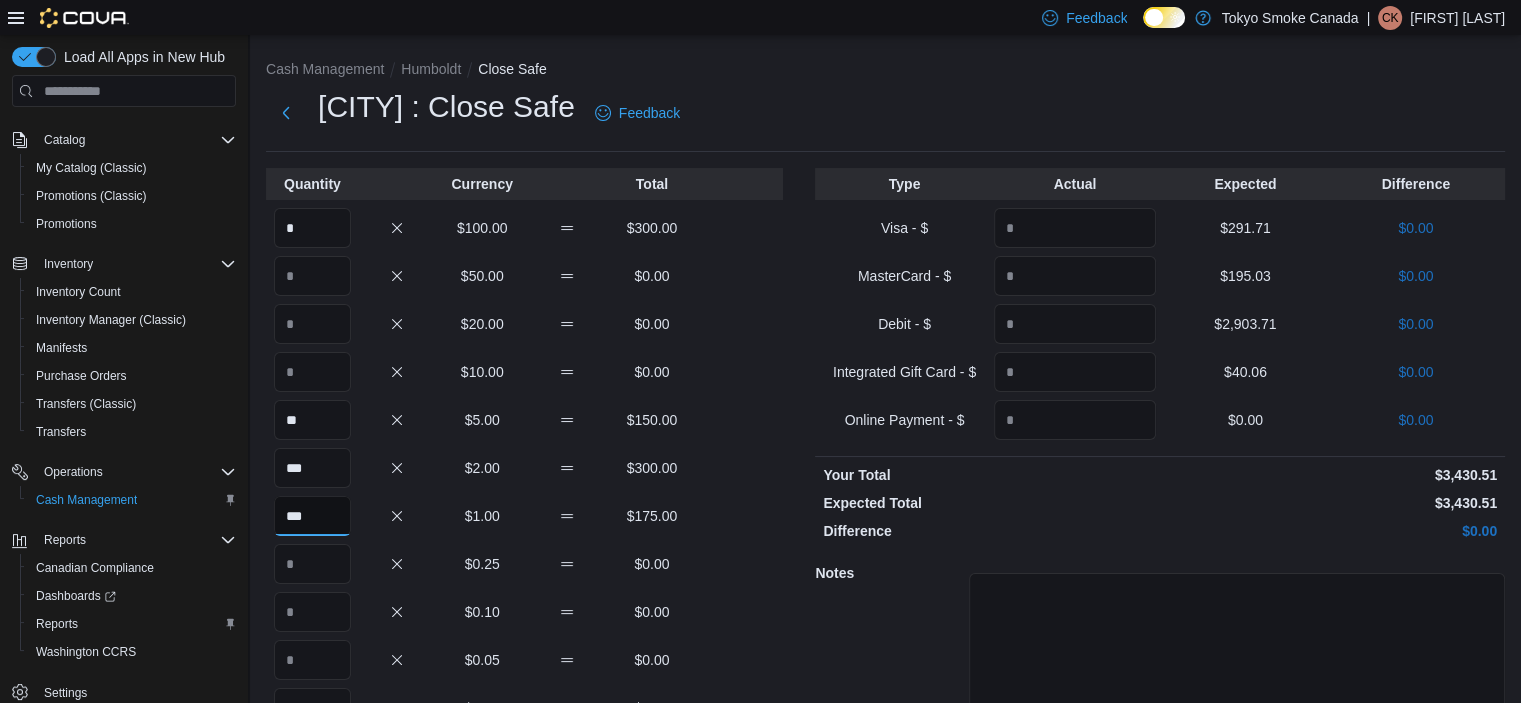 type on "***" 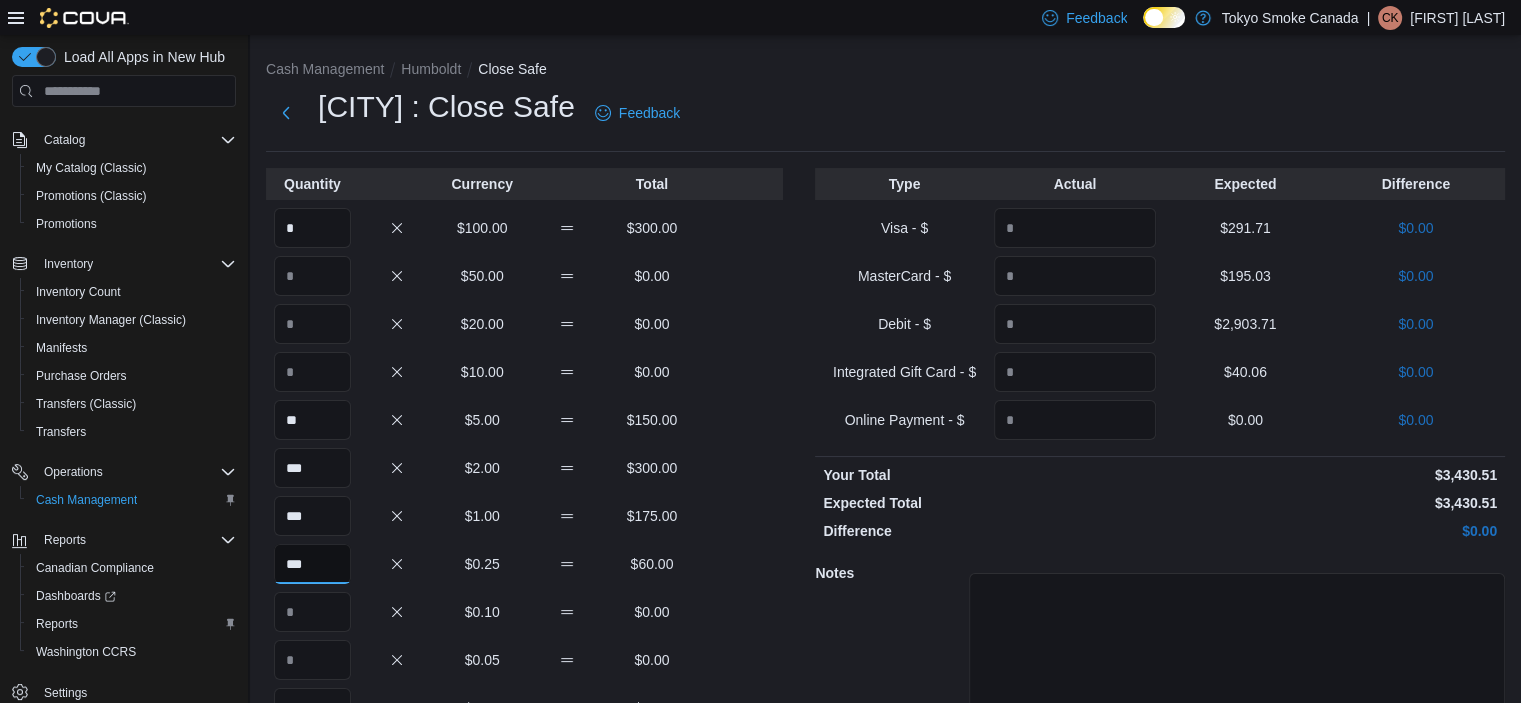 type on "***" 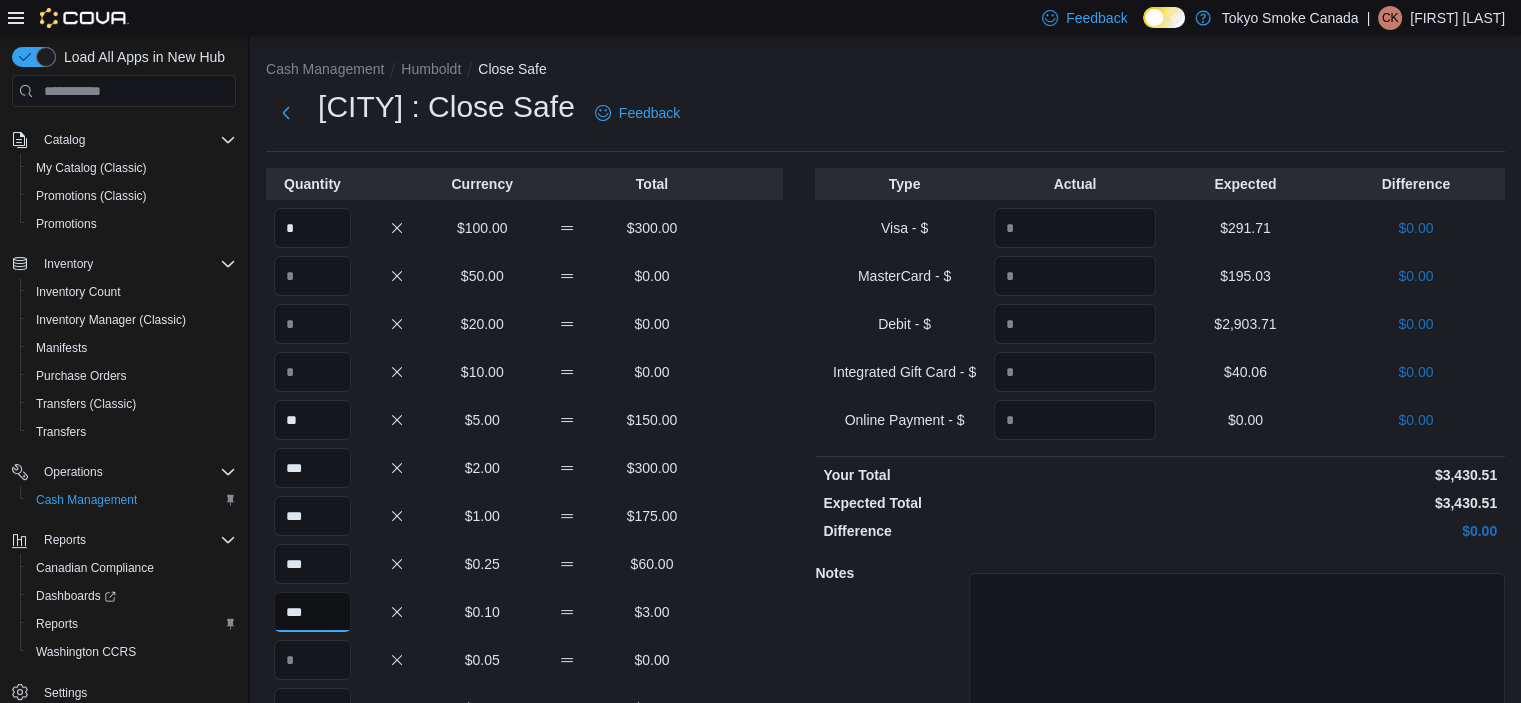 type on "***" 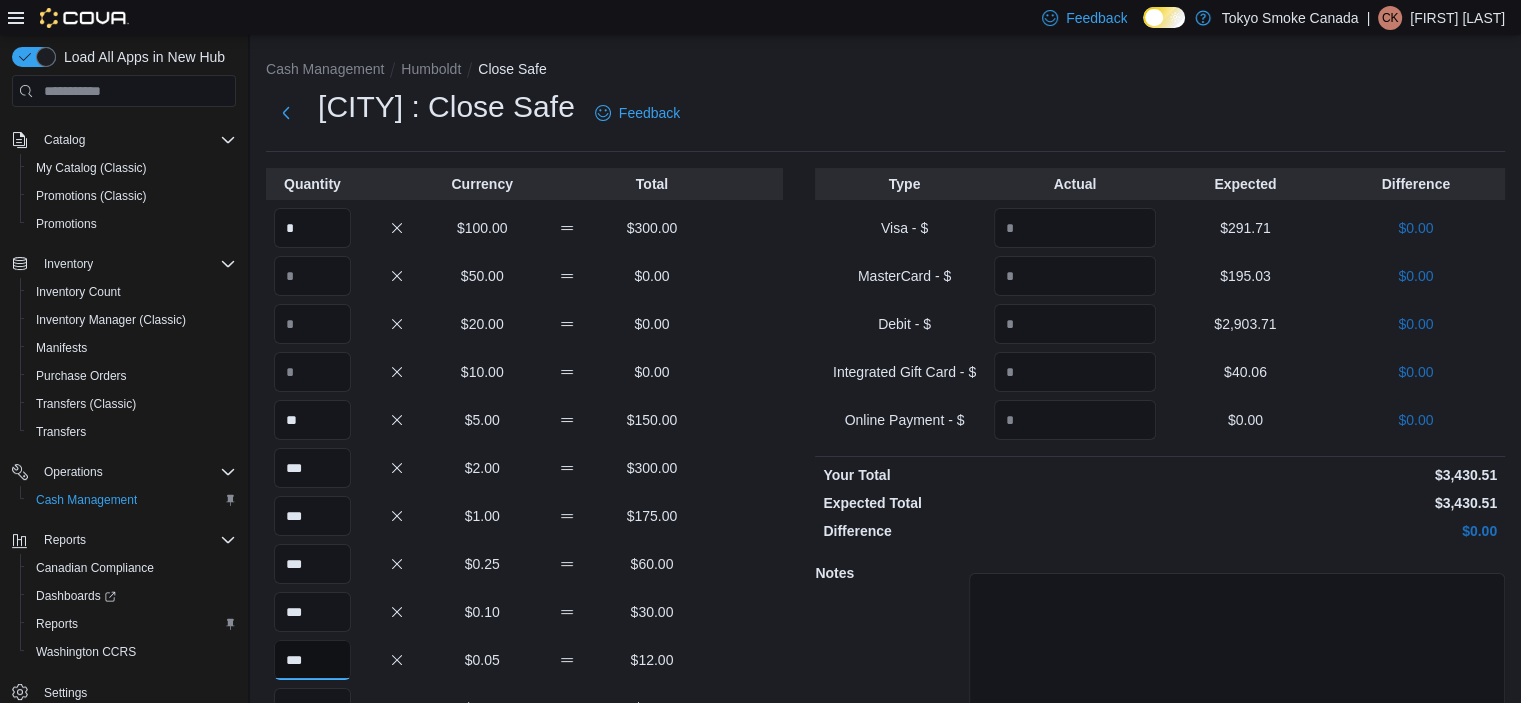 type on "***" 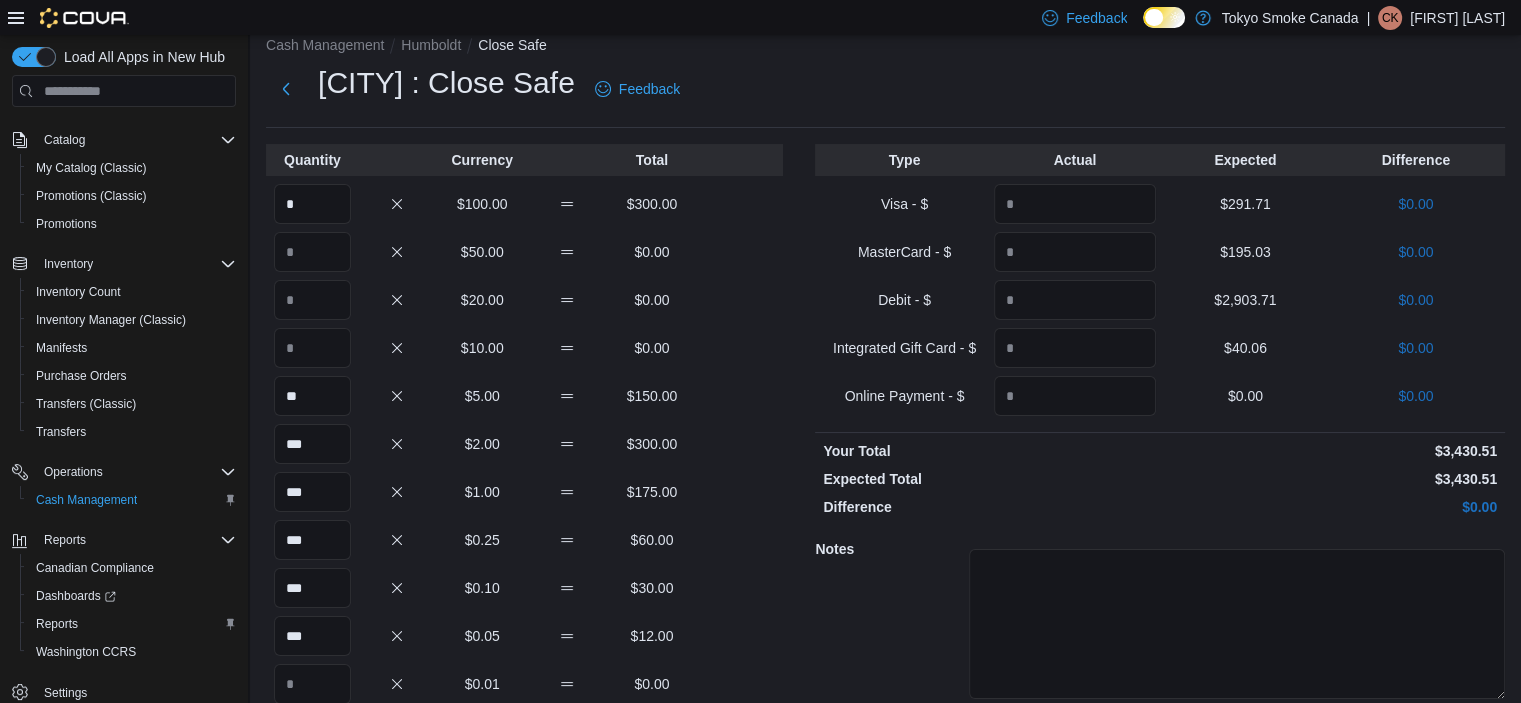click on "*** $1.00 $175.00" at bounding box center [524, 492] 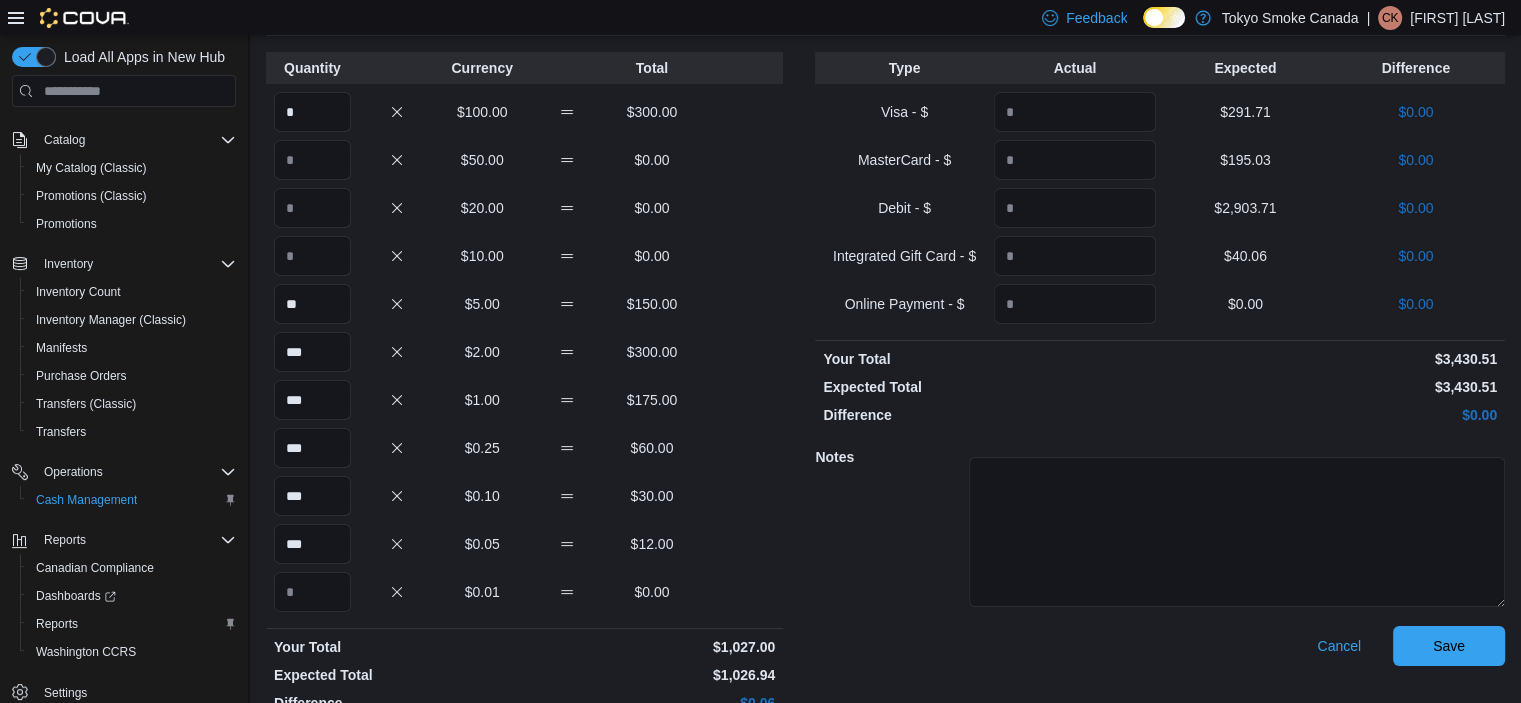 scroll, scrollTop: 149, scrollLeft: 0, axis: vertical 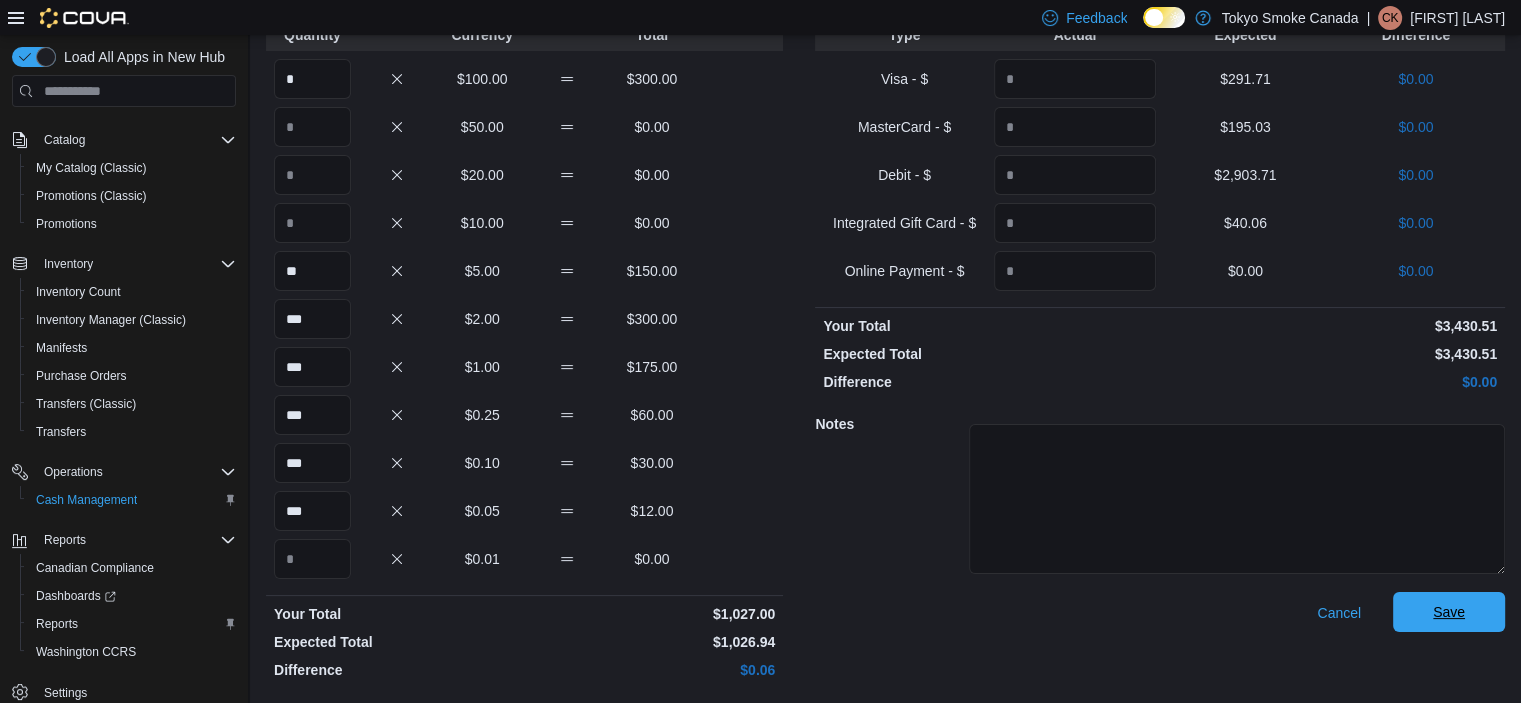 click on "Save" at bounding box center (1449, 612) 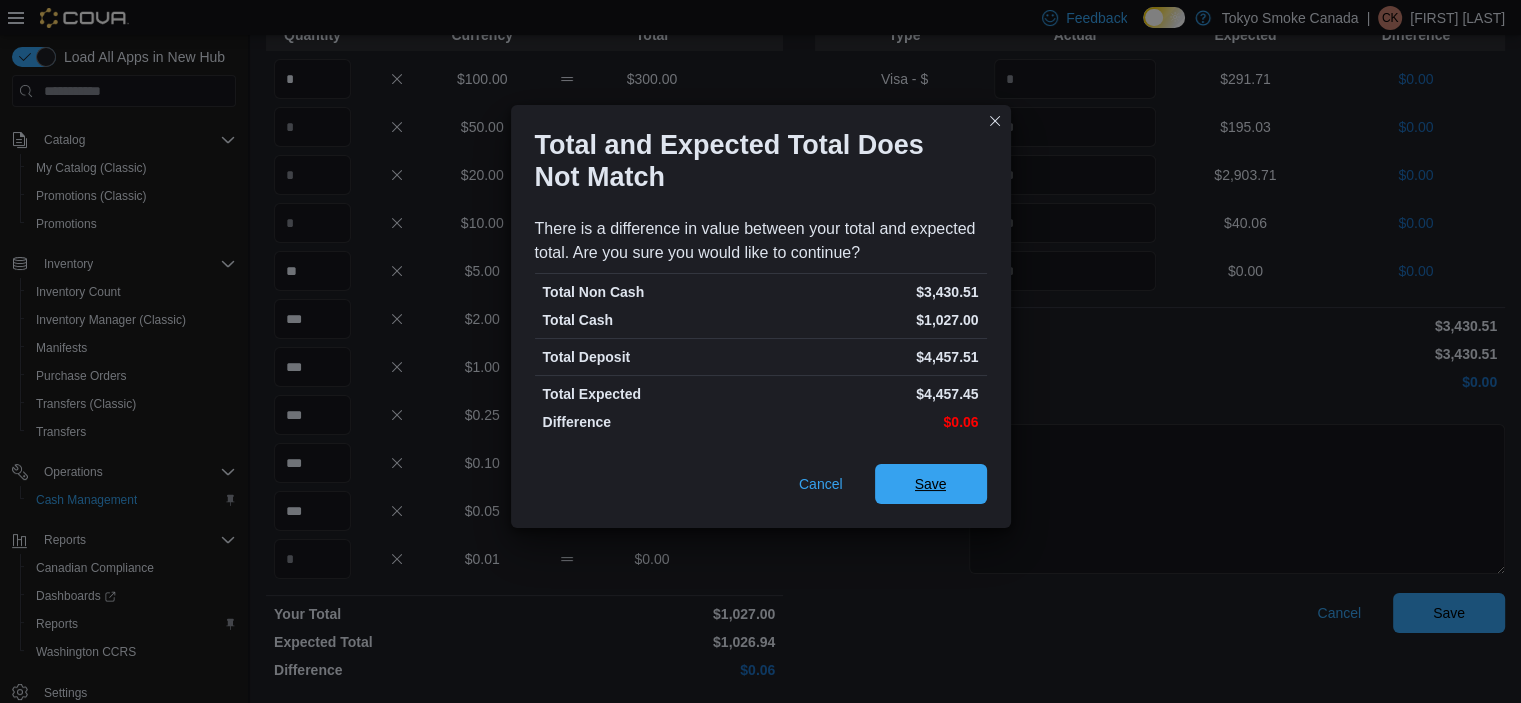 click on "Save" at bounding box center (931, 484) 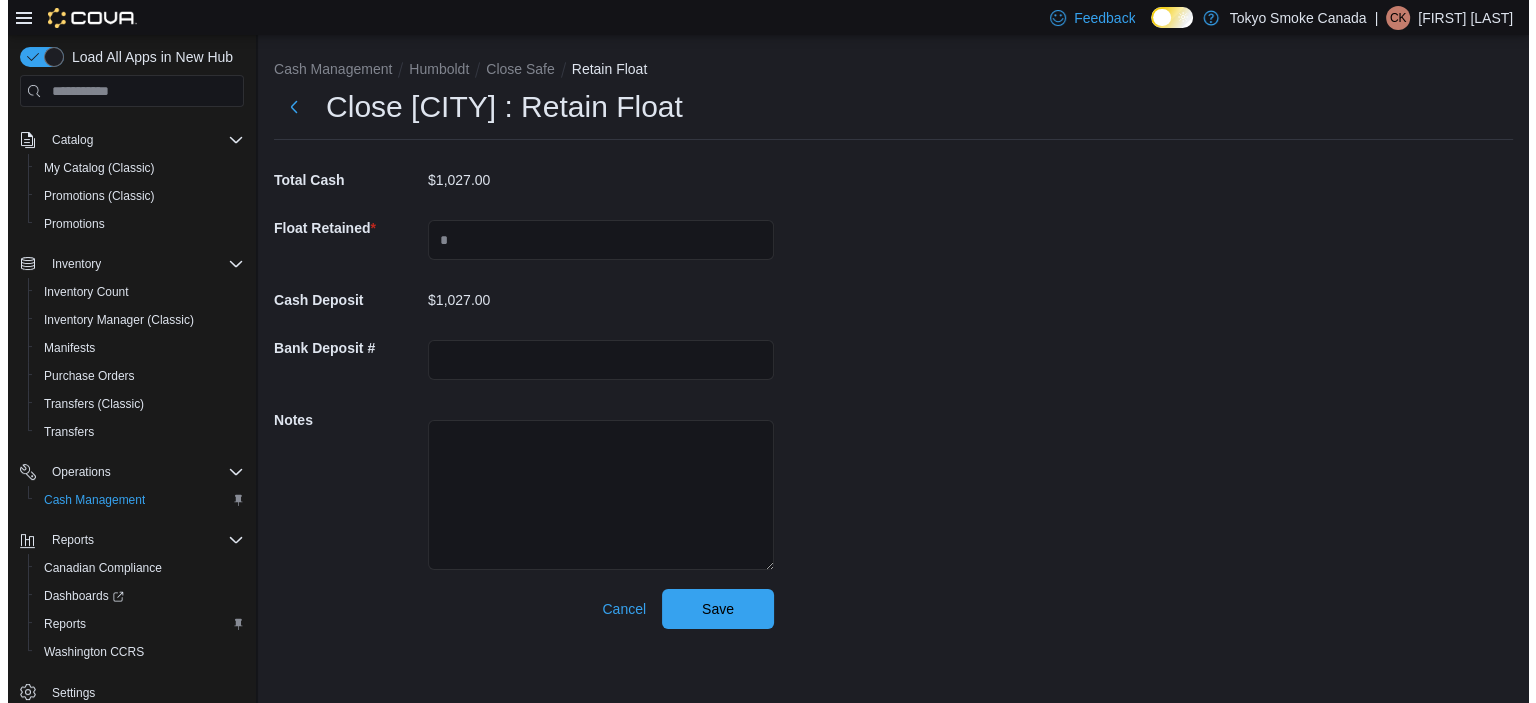 scroll, scrollTop: 0, scrollLeft: 0, axis: both 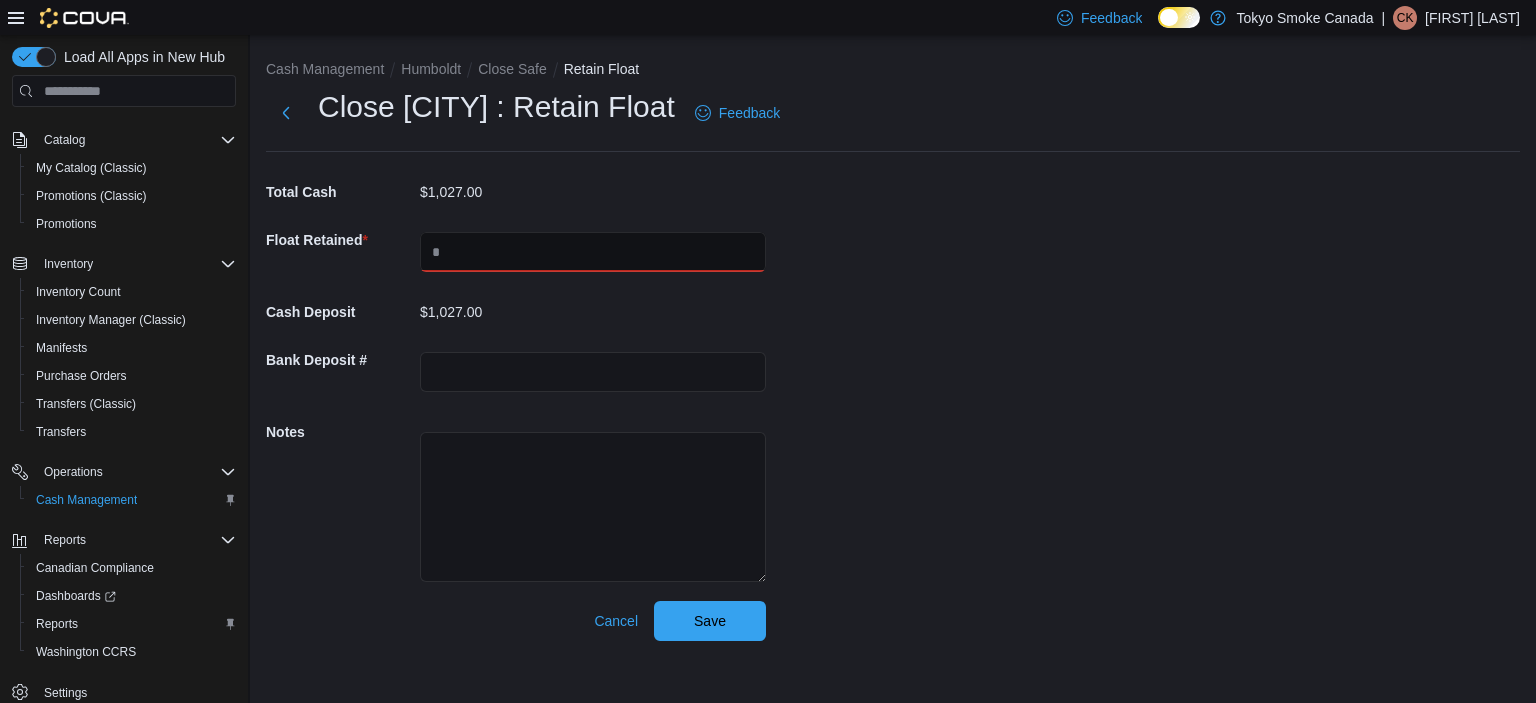 click at bounding box center [593, 252] 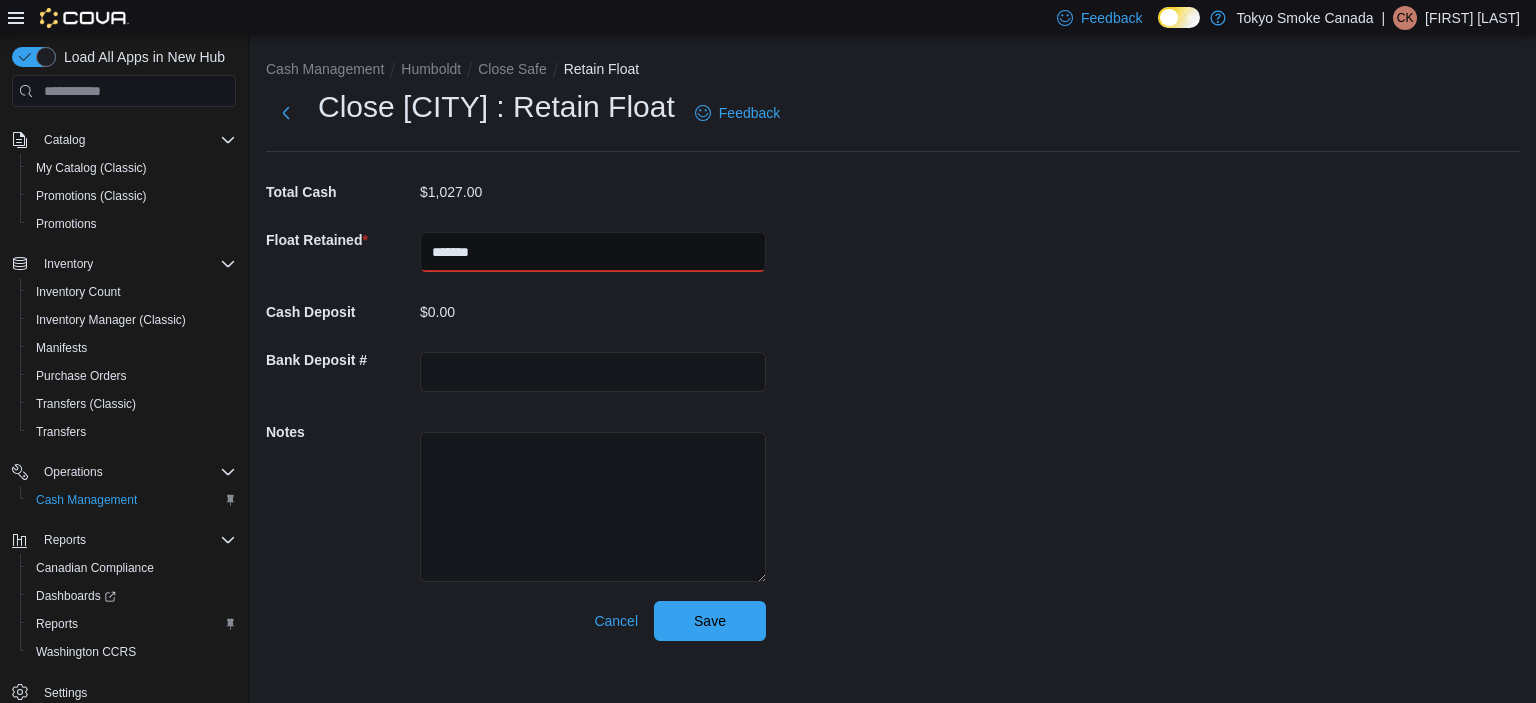 type on "*******" 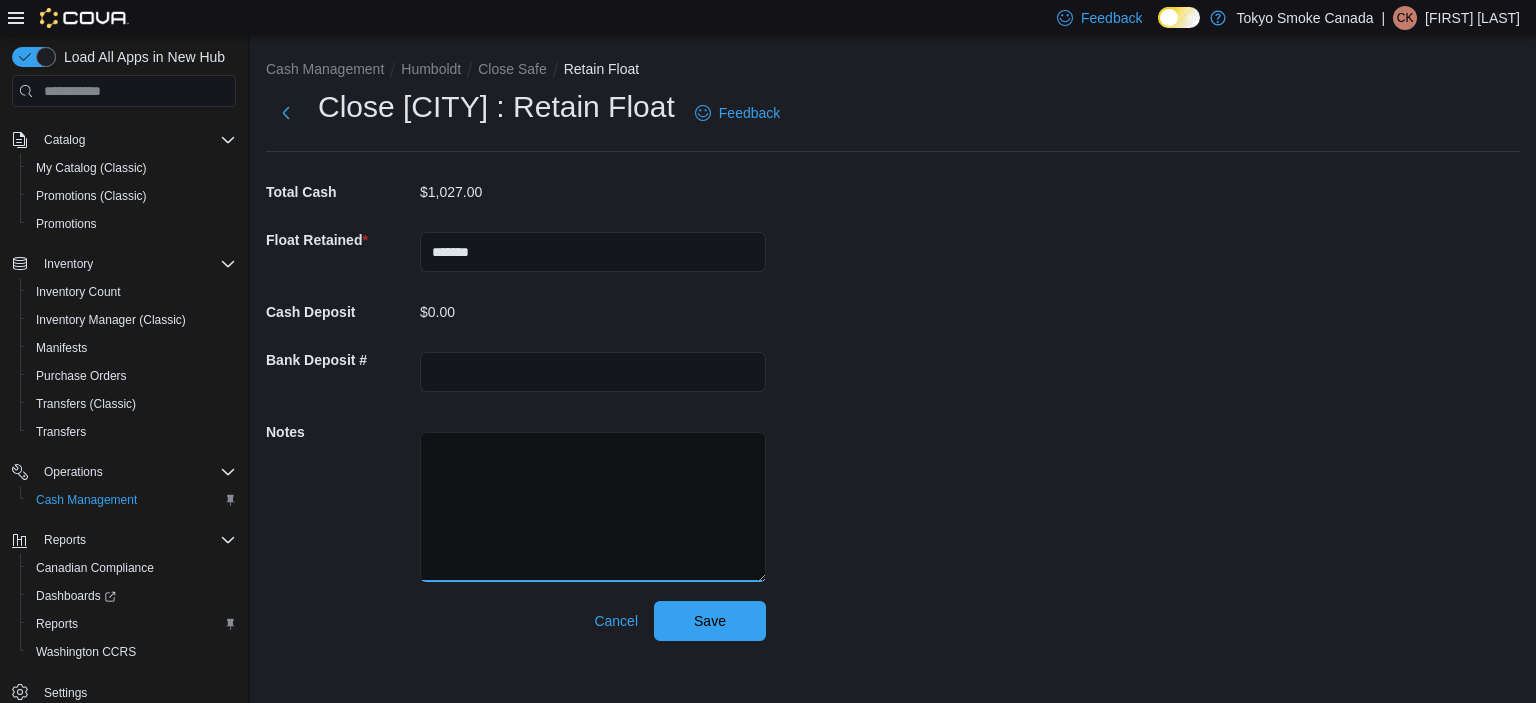 click at bounding box center [593, 507] 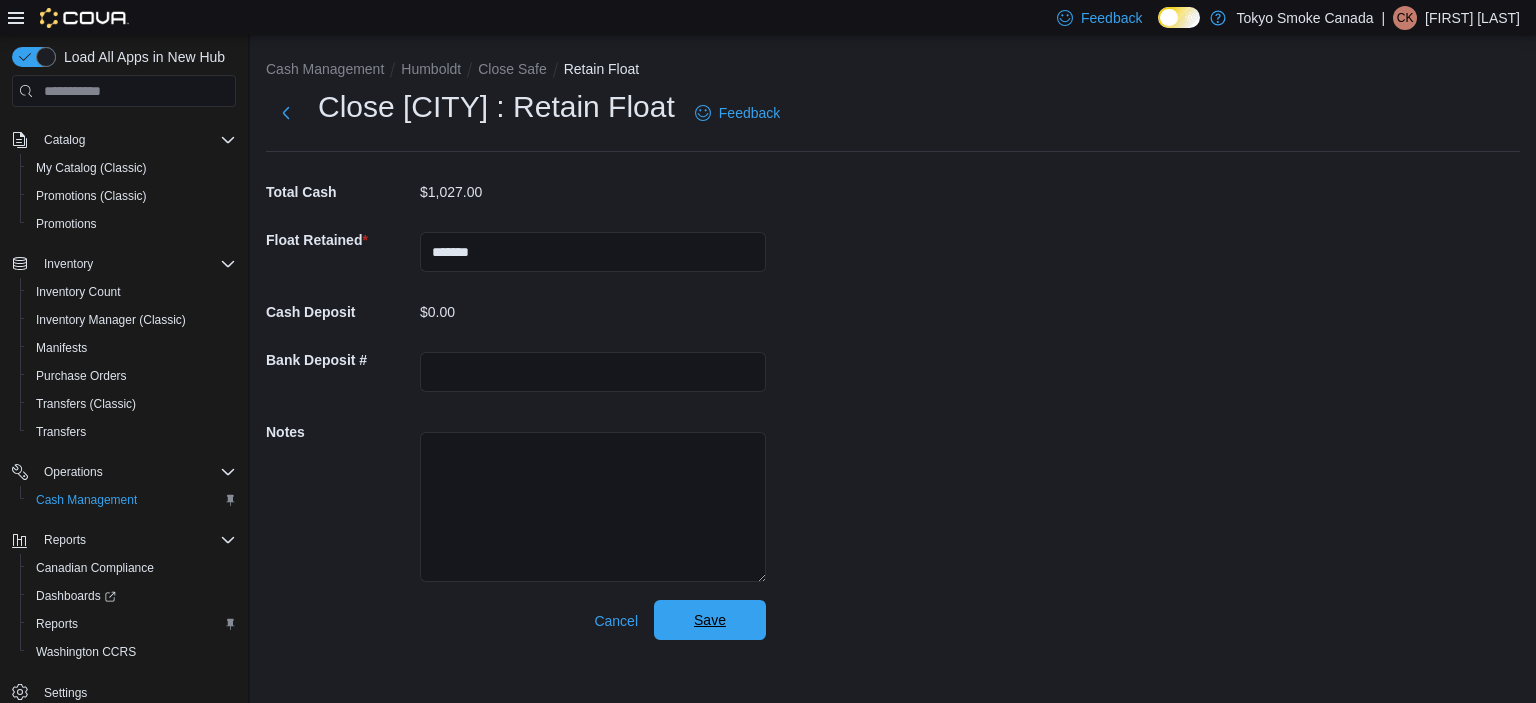 click on "Save" at bounding box center [710, 620] 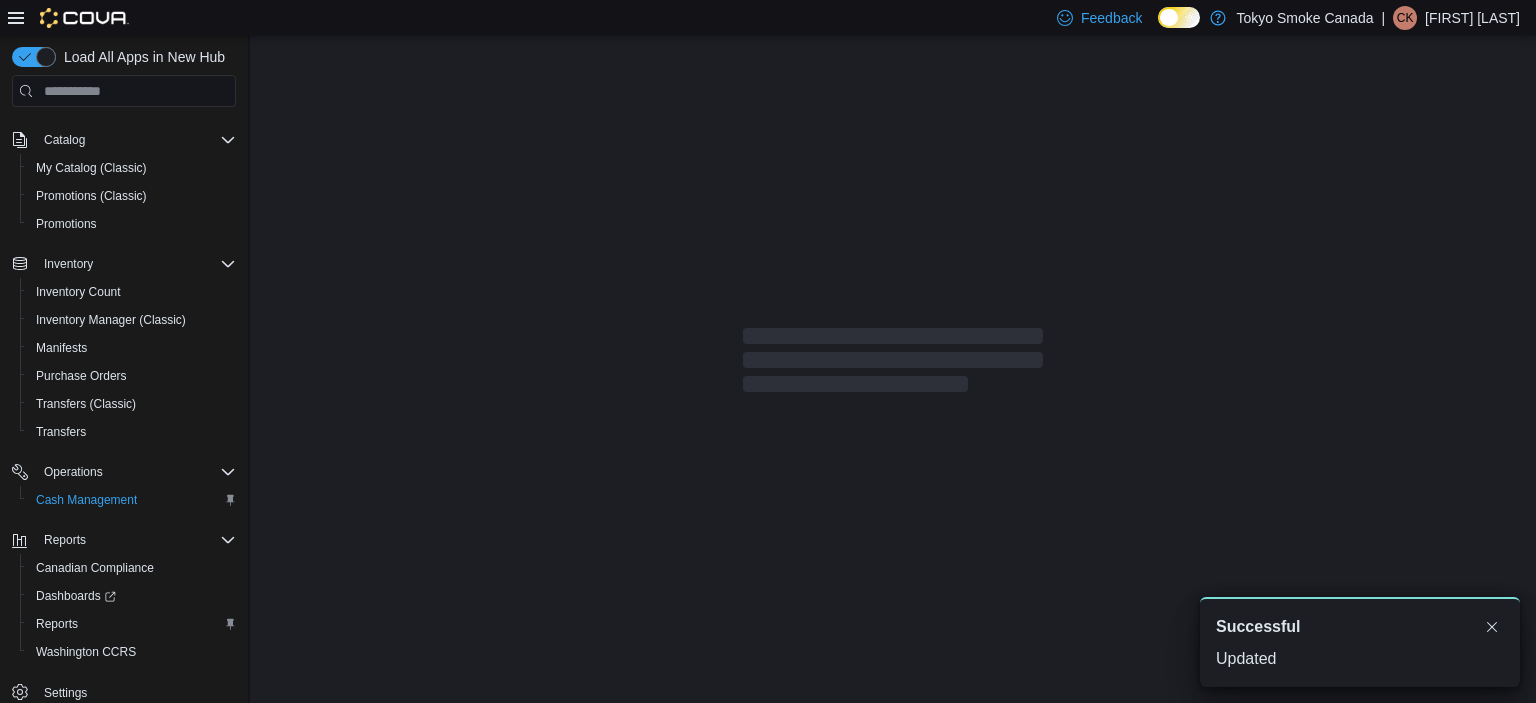scroll, scrollTop: 0, scrollLeft: 0, axis: both 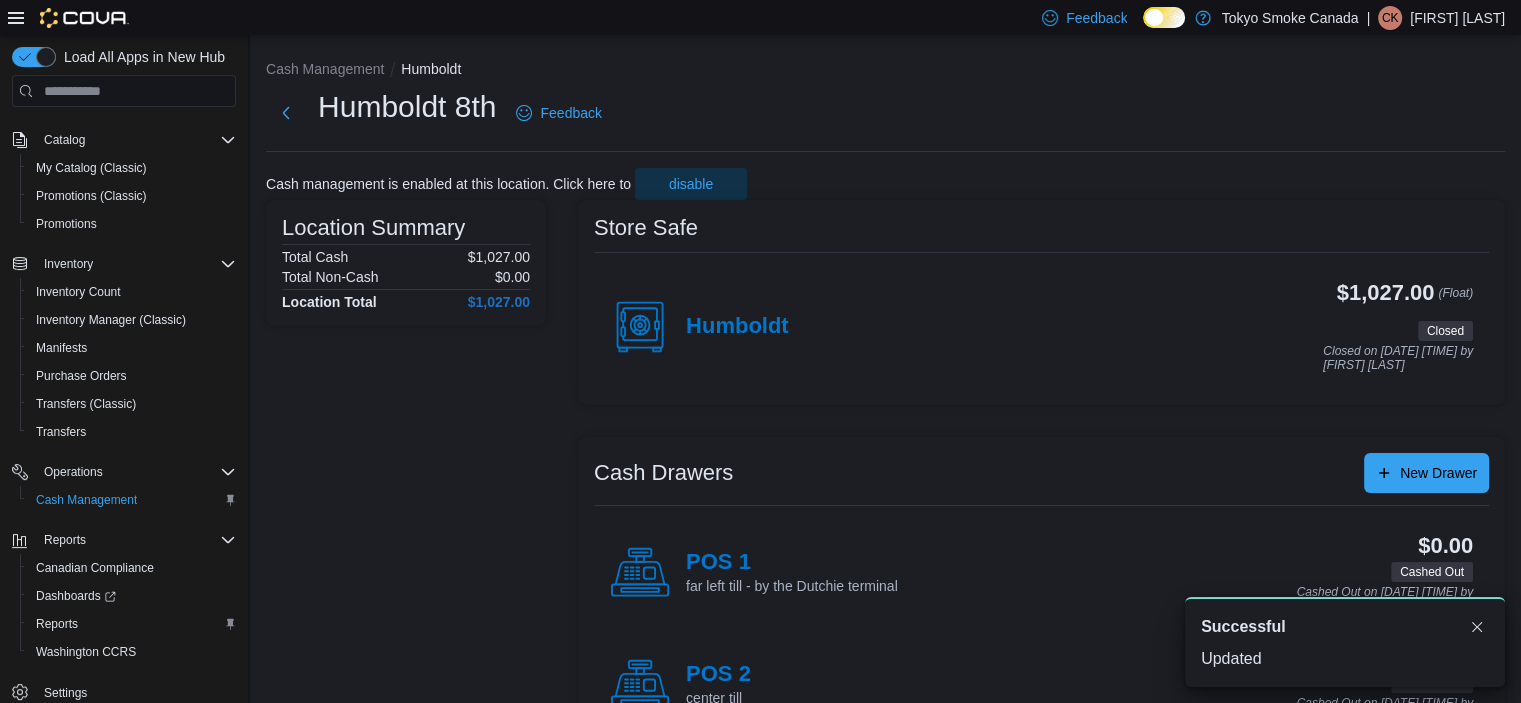 click on "[FIRST] [LAST]" at bounding box center (1457, 18) 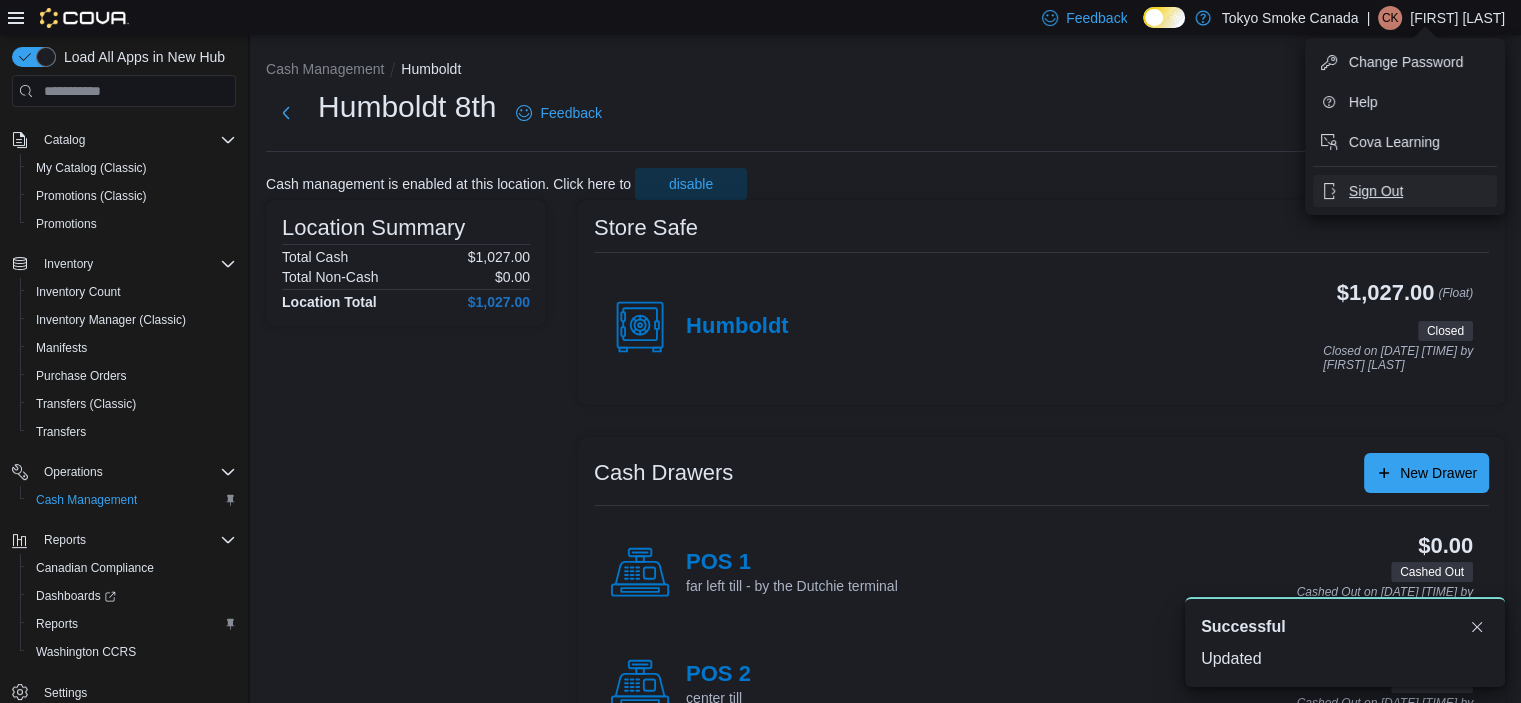 click on "Sign Out" at bounding box center (1376, 191) 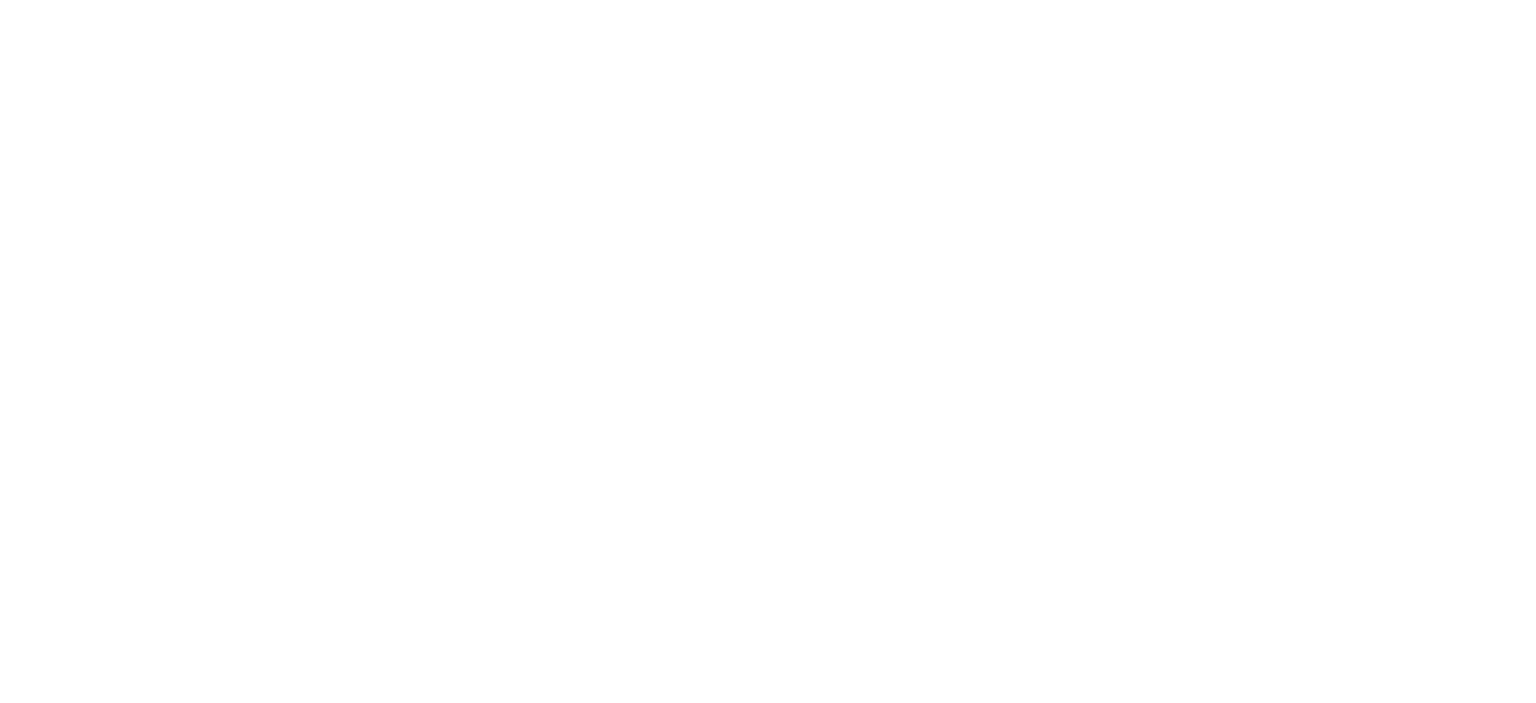 scroll, scrollTop: 0, scrollLeft: 0, axis: both 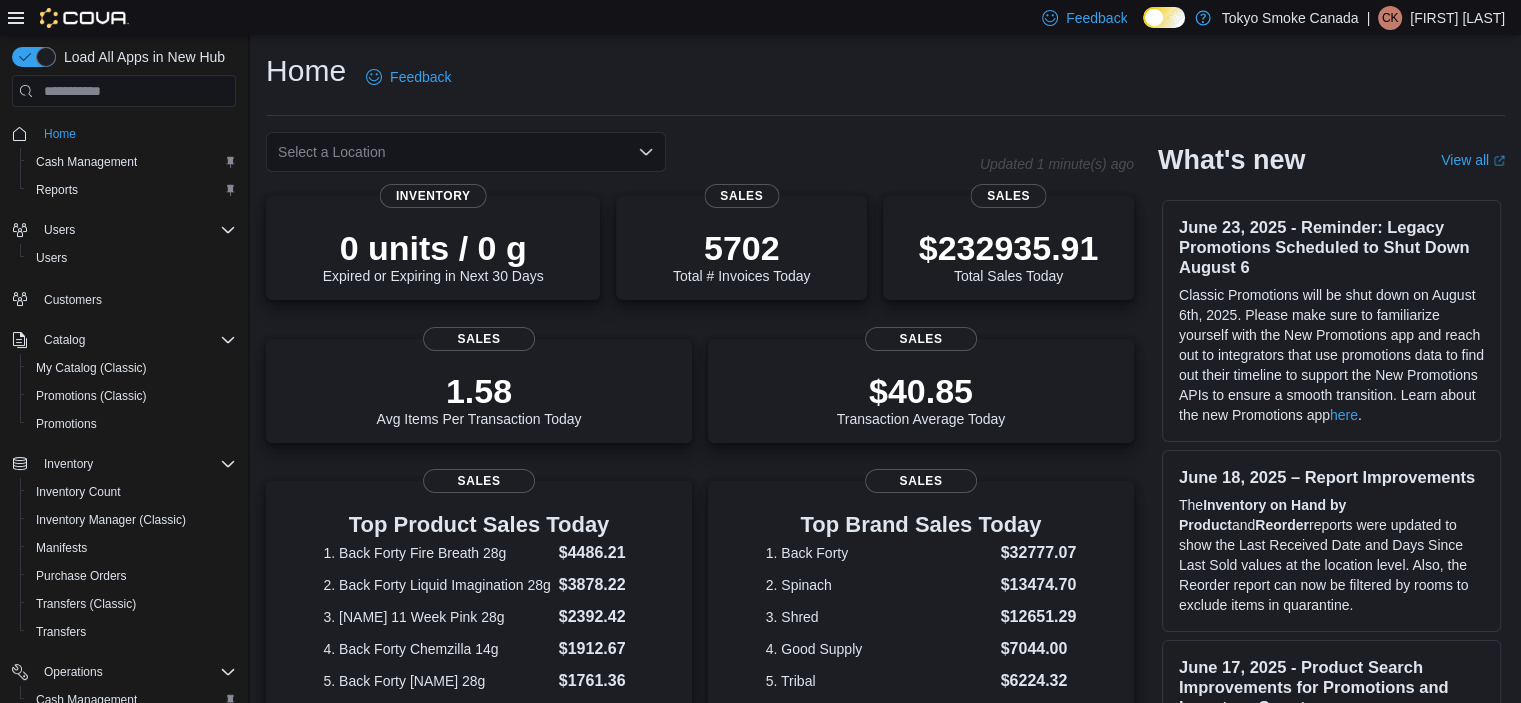 click on "[FIRST] [LAST]" at bounding box center [1457, 18] 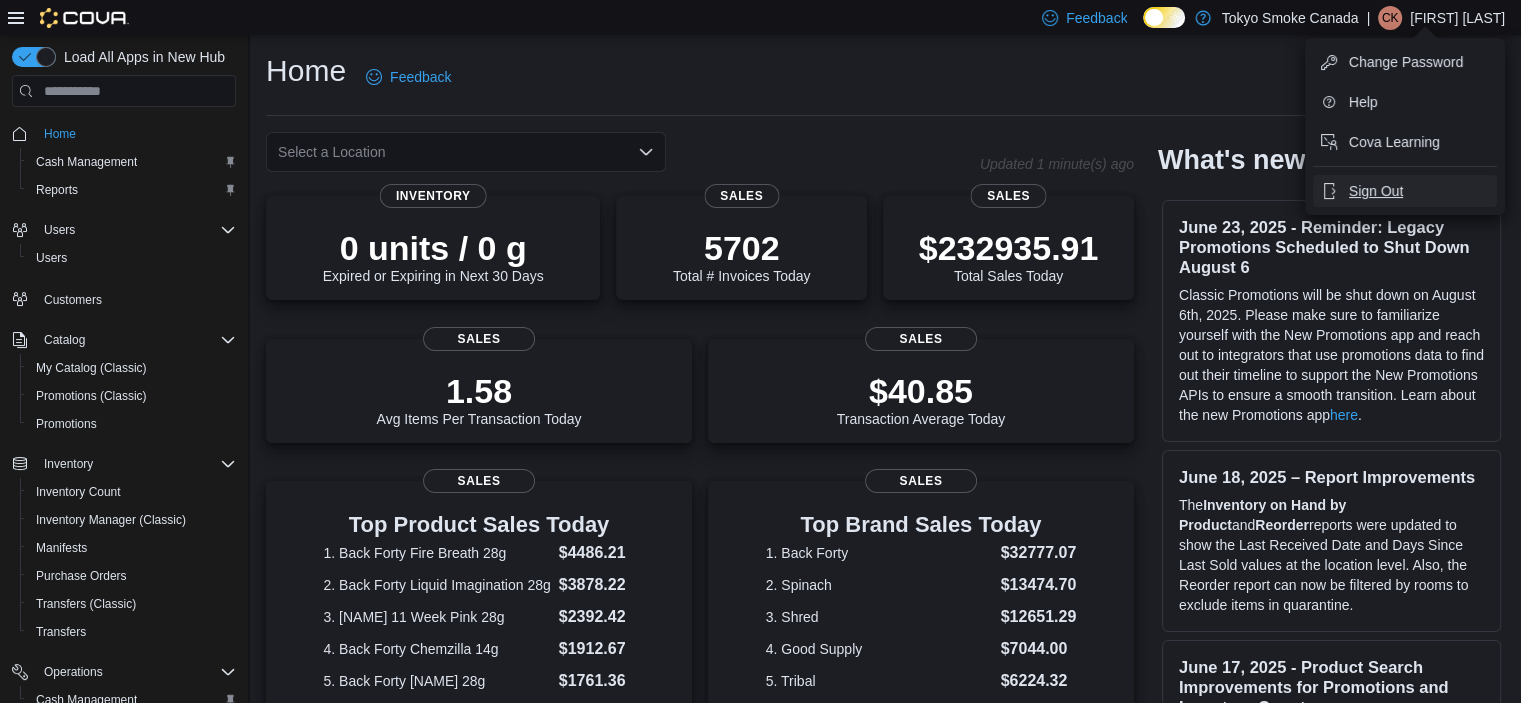 click on "Sign Out" at bounding box center (1405, 191) 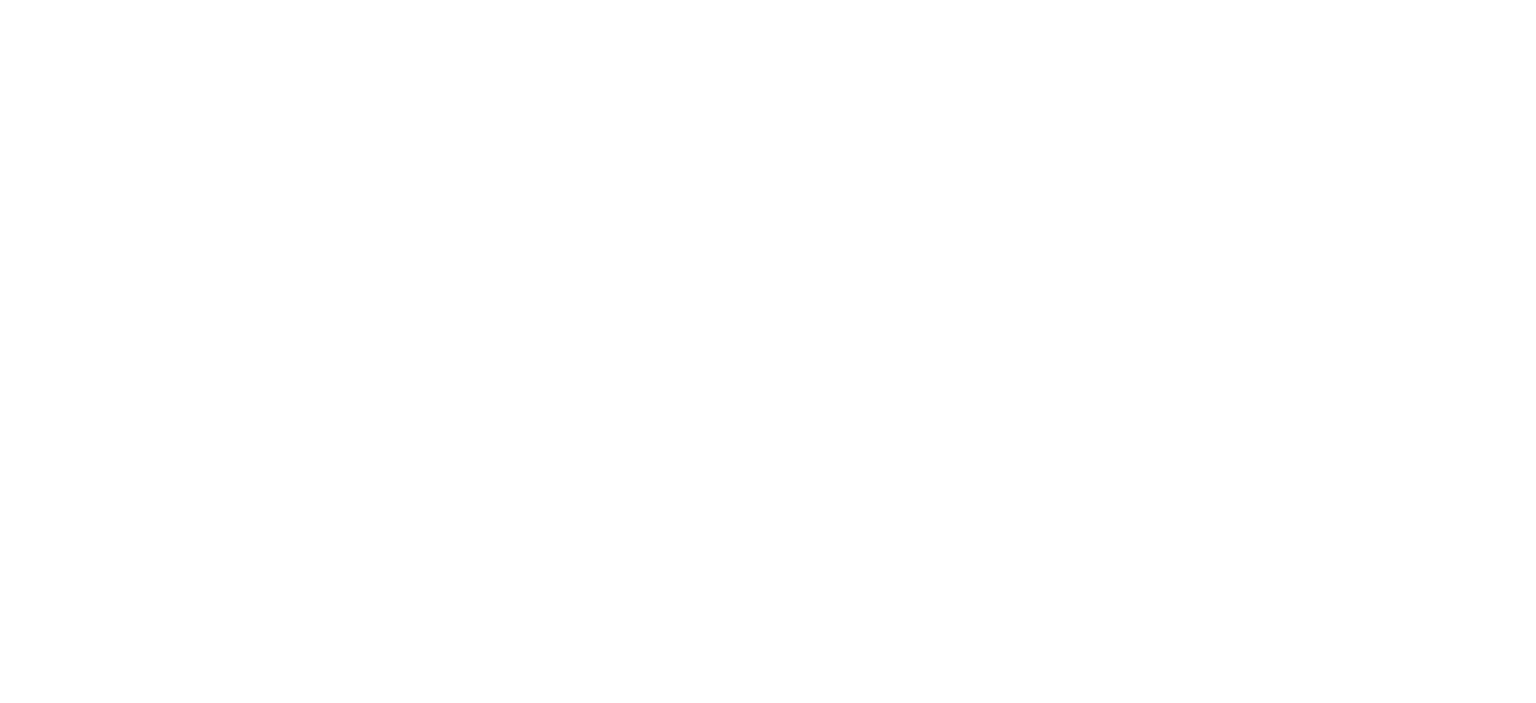 scroll, scrollTop: 0, scrollLeft: 0, axis: both 